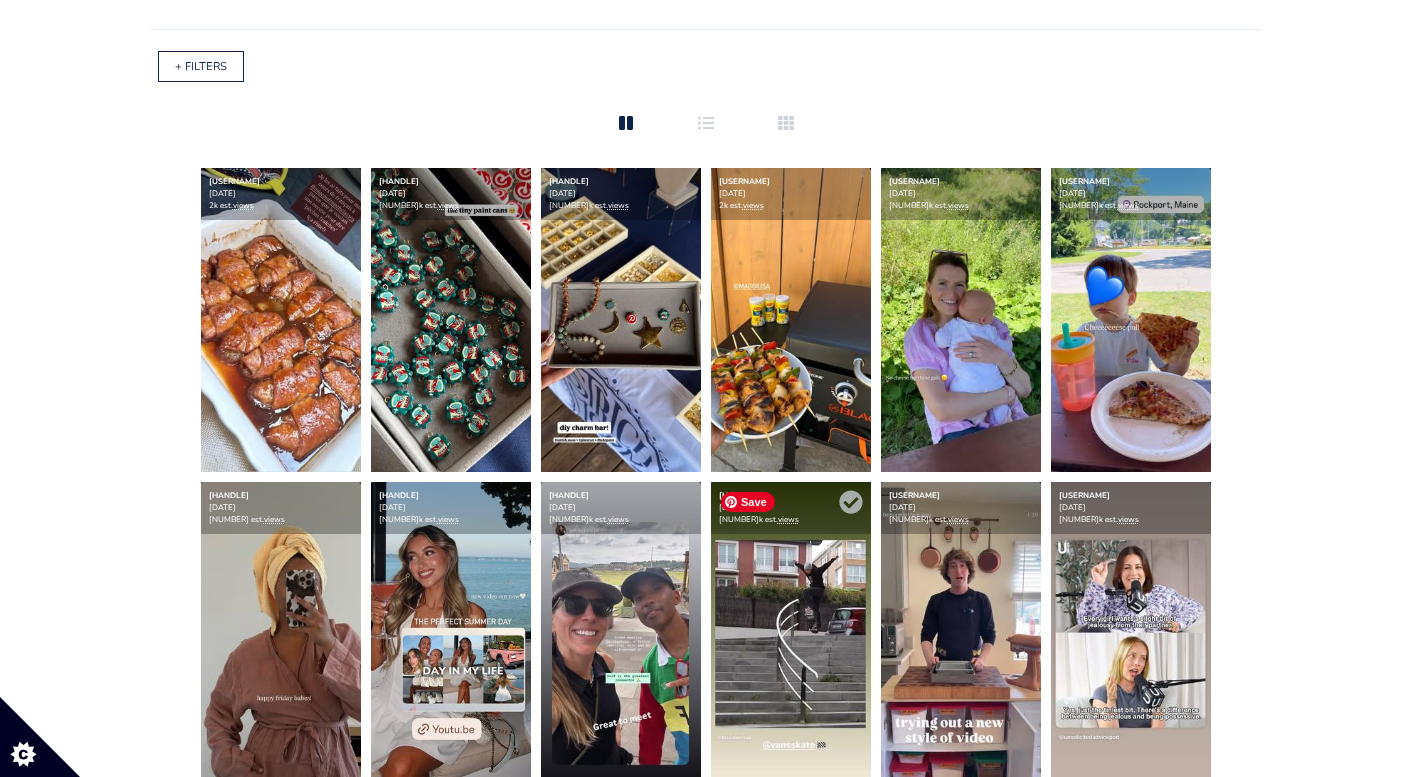 scroll, scrollTop: 0, scrollLeft: 0, axis: both 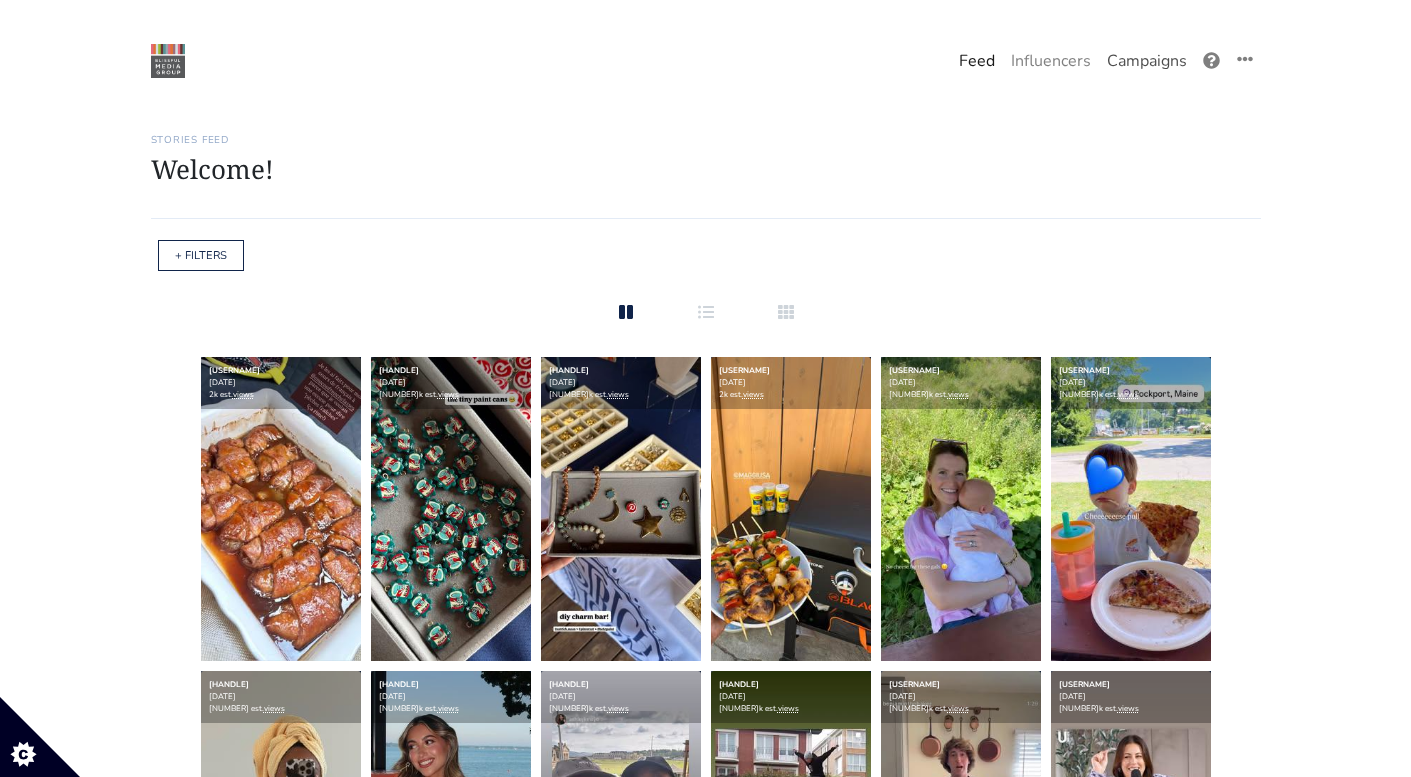 click on "Campaigns" at bounding box center [1147, 61] 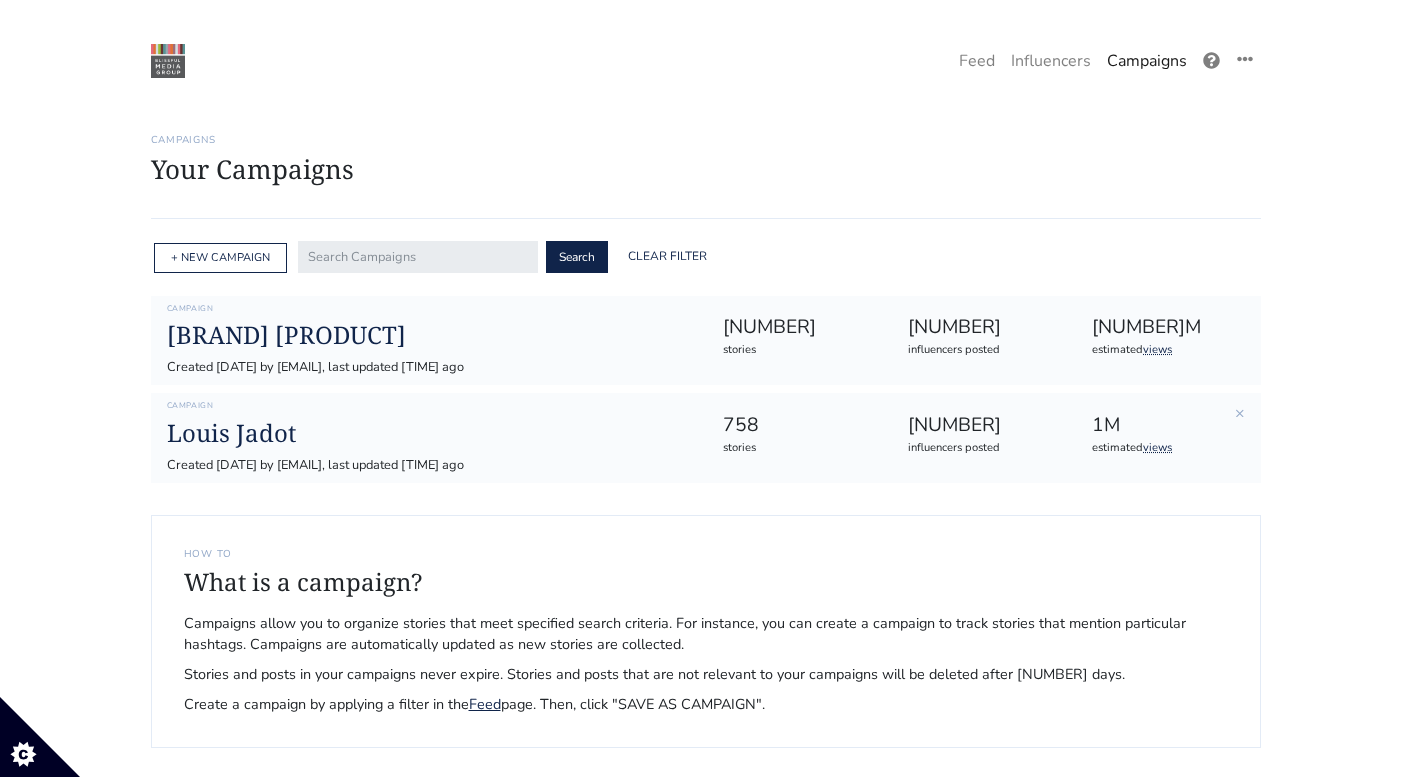 drag, startPoint x: 556, startPoint y: 607, endPoint x: 347, endPoint y: 467, distance: 251.55714 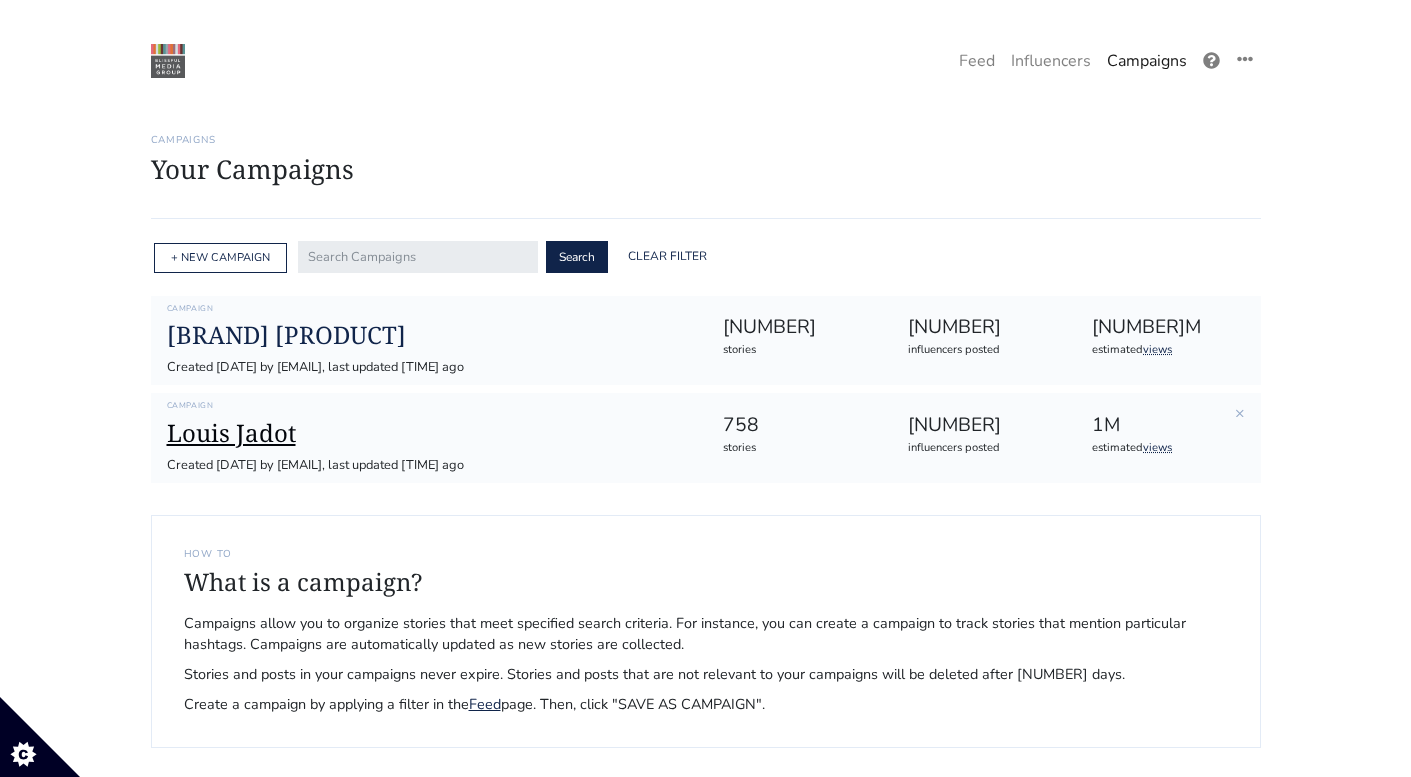 click on "Louis Jadot" at bounding box center (429, 433) 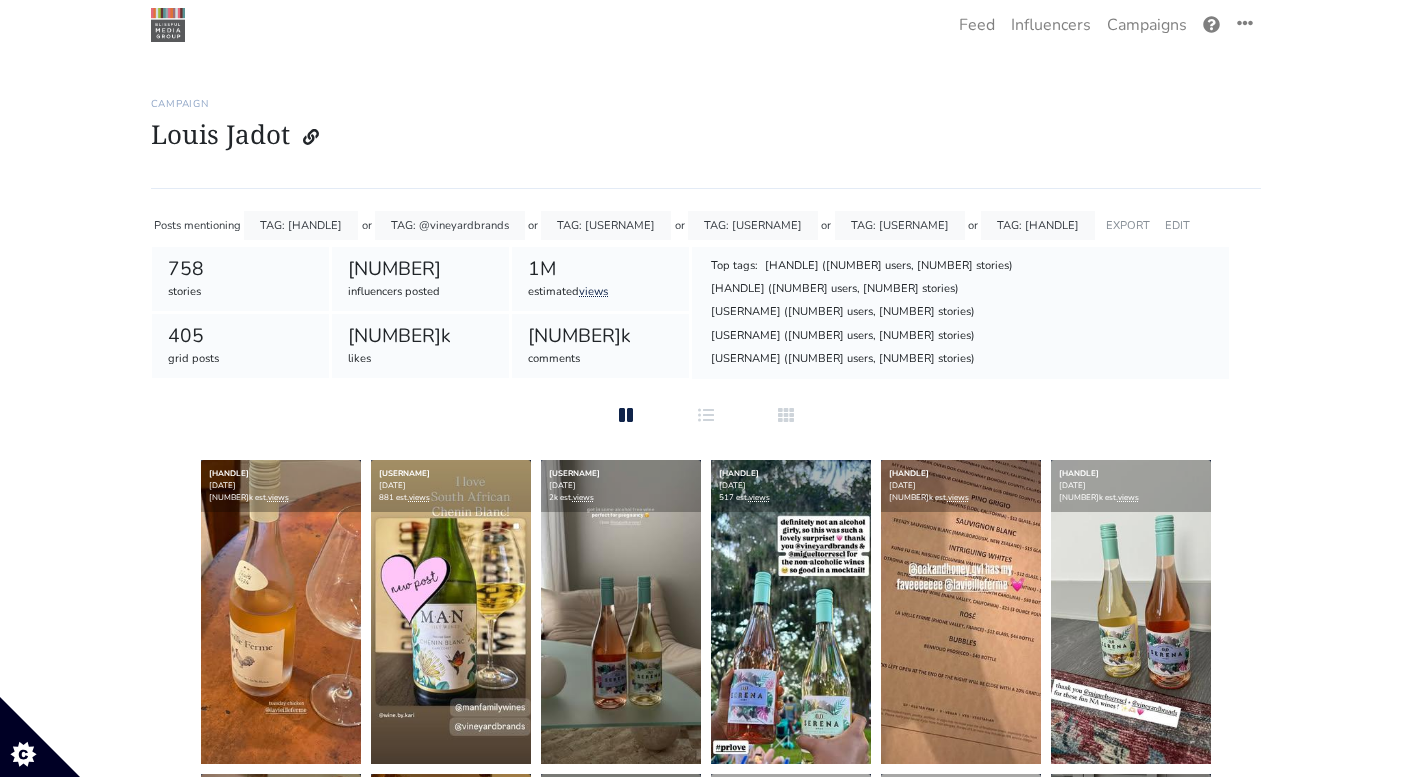 scroll, scrollTop: 0, scrollLeft: 0, axis: both 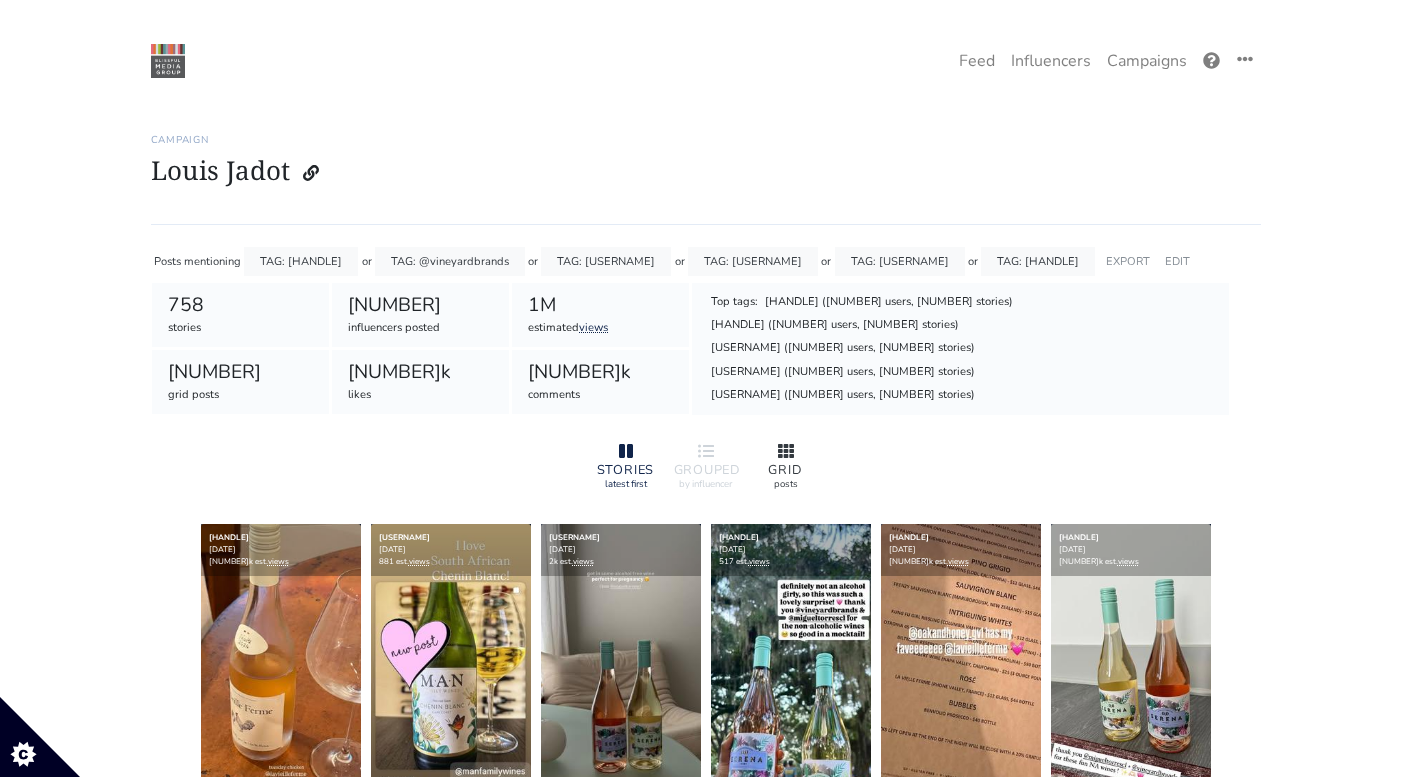 click on "GRID" at bounding box center [786, 470] 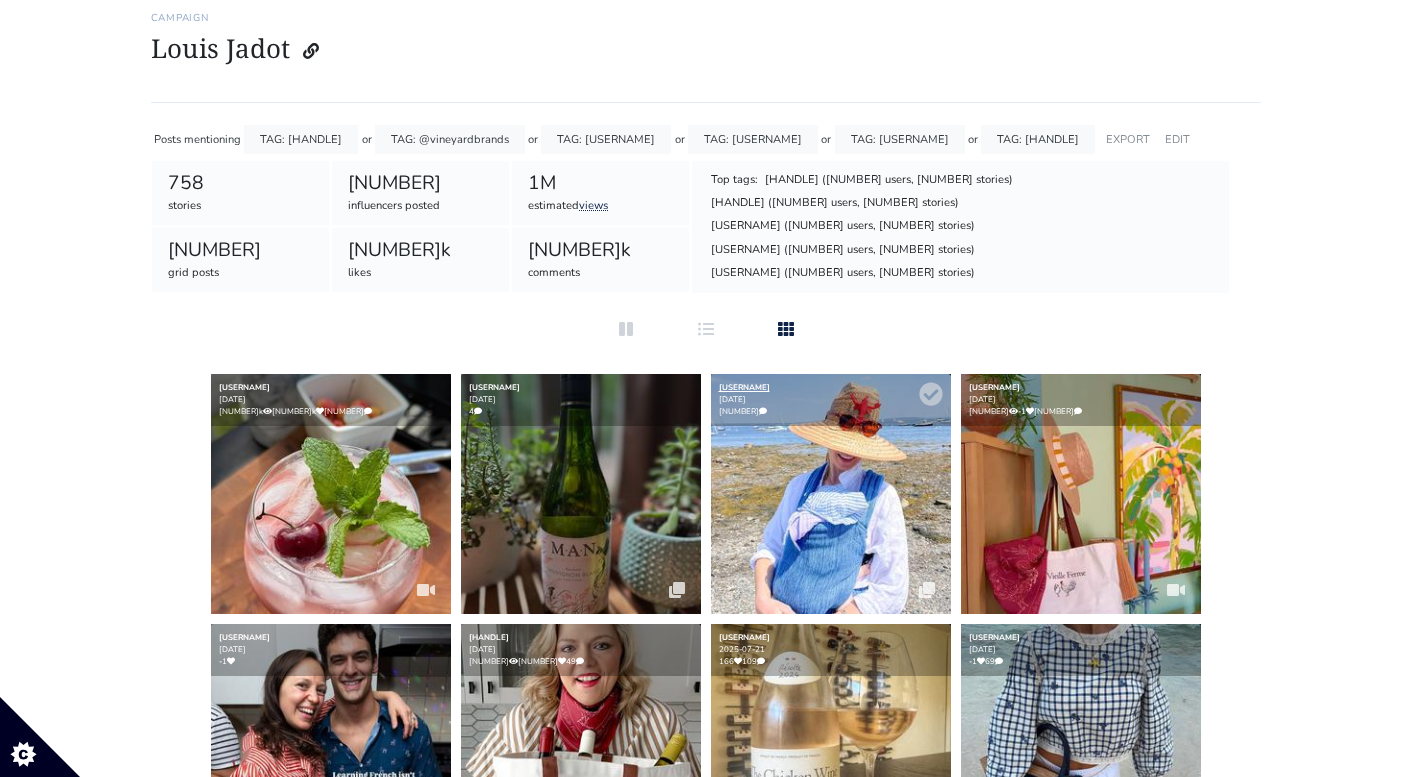 scroll, scrollTop: 0, scrollLeft: 0, axis: both 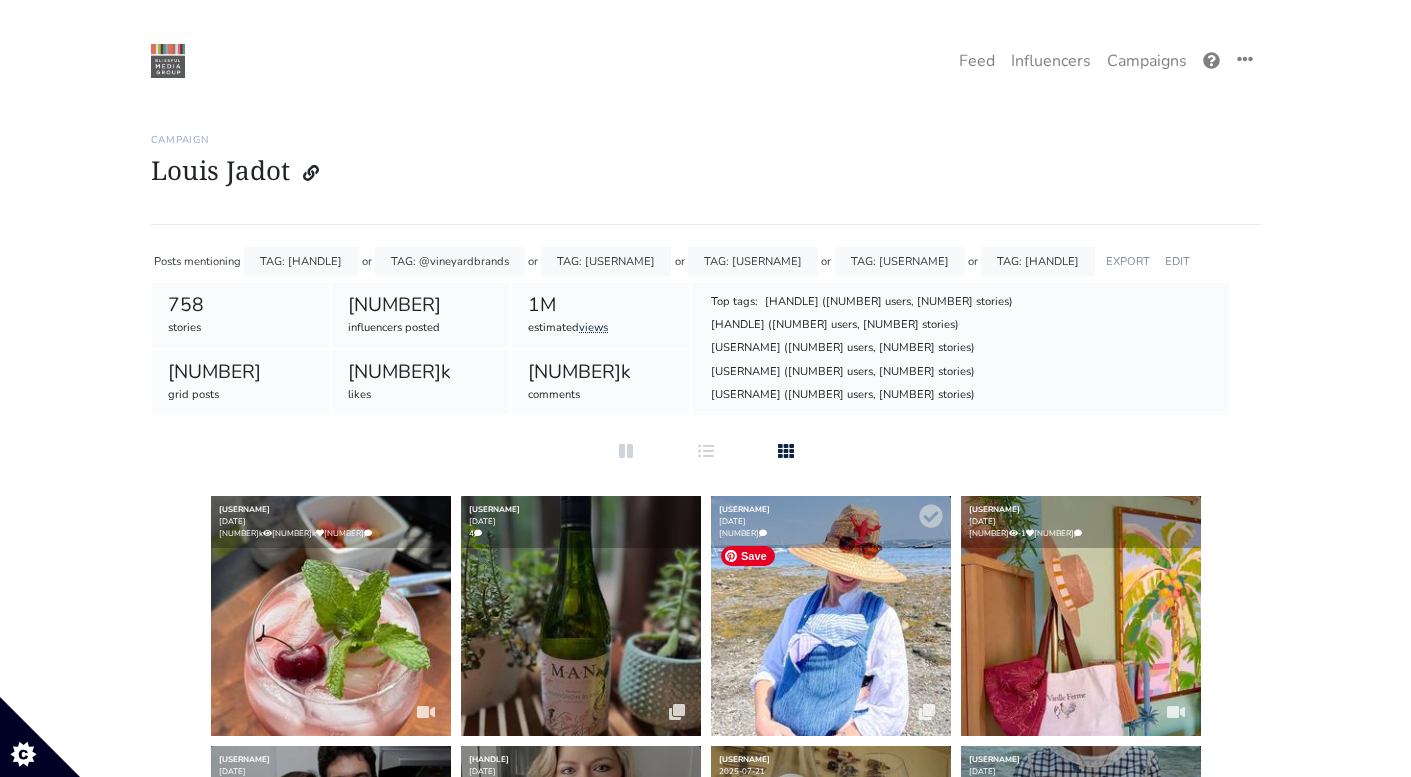 click at bounding box center (831, 616) 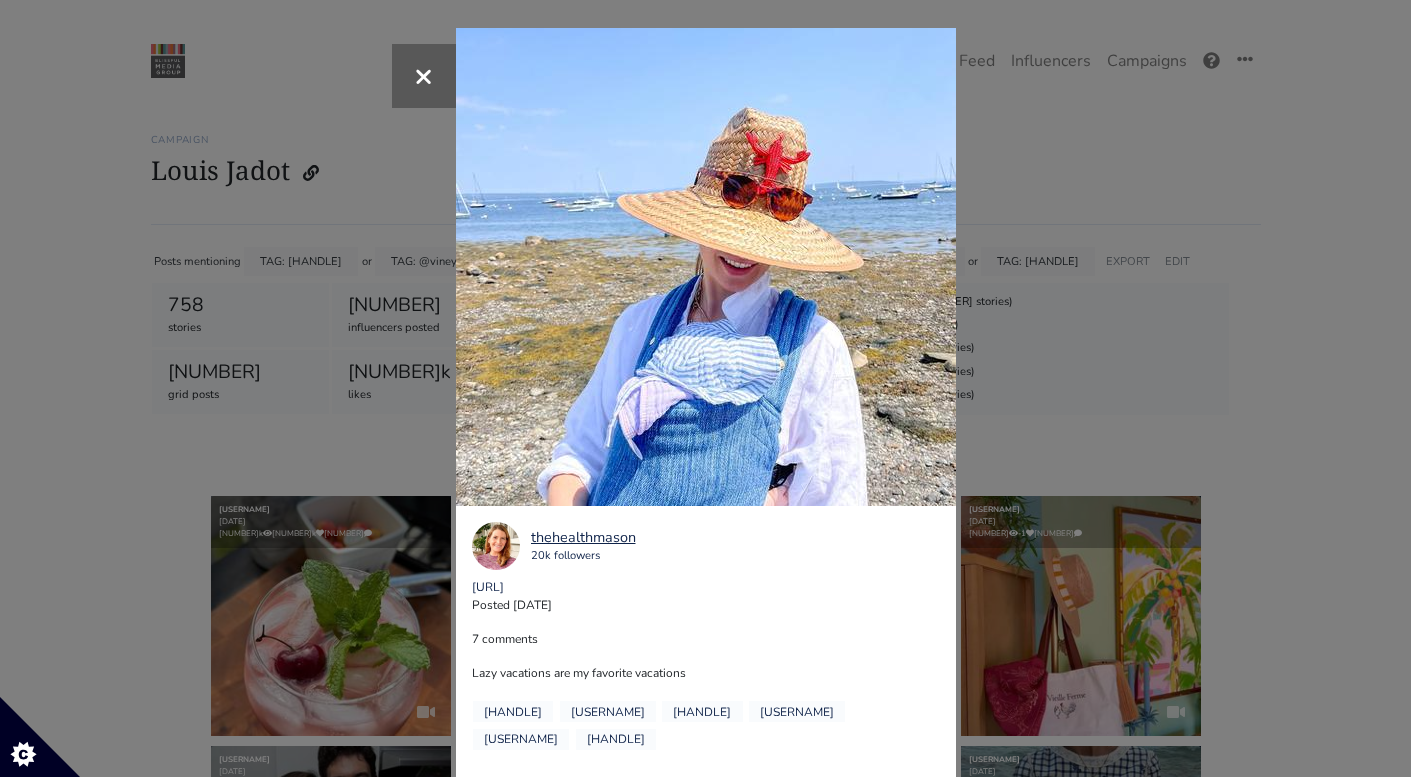 click on "https://www.instagram.com/p/DMwIDHrup1L
Posted 2025-07-31" at bounding box center (706, 596) 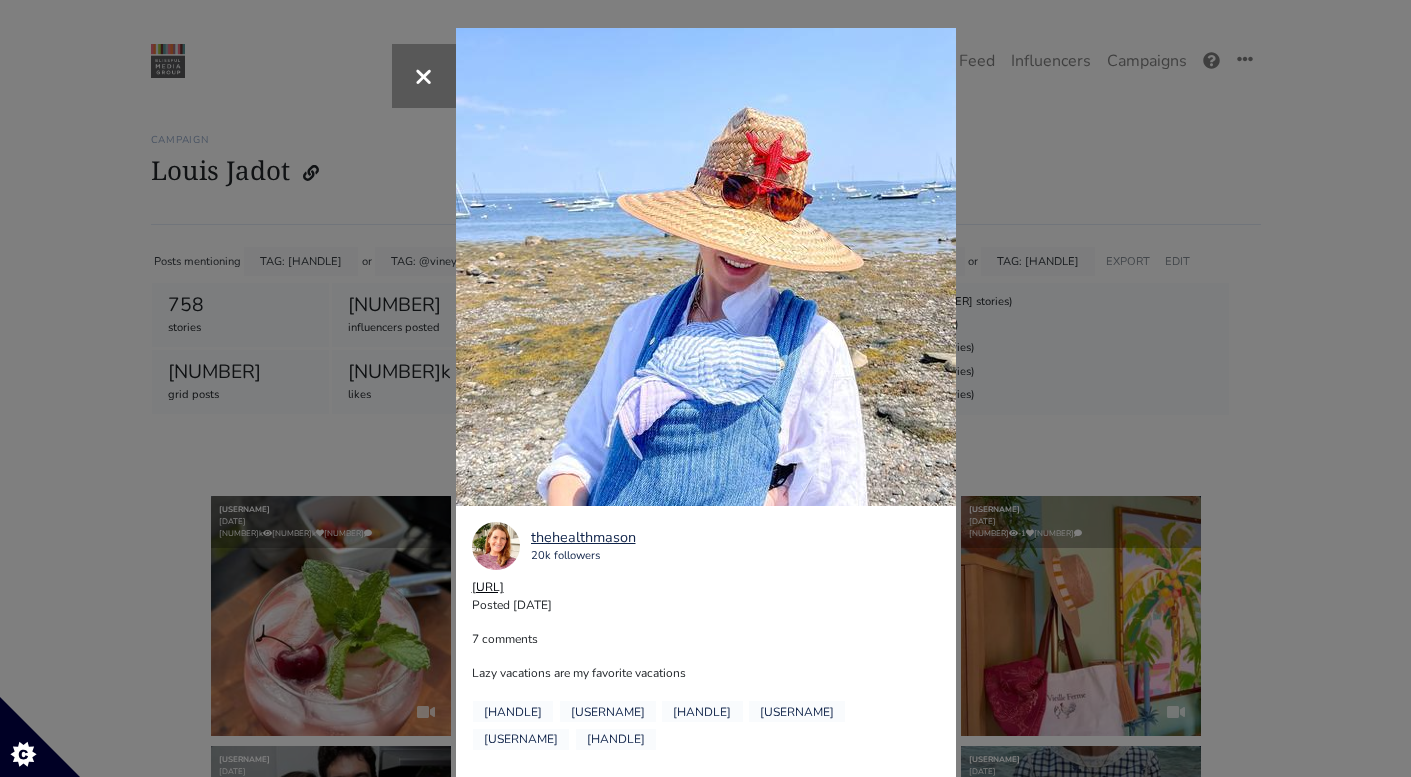 click on "https://www.instagram.com/p/DMwIDHrup1L" at bounding box center (488, 587) 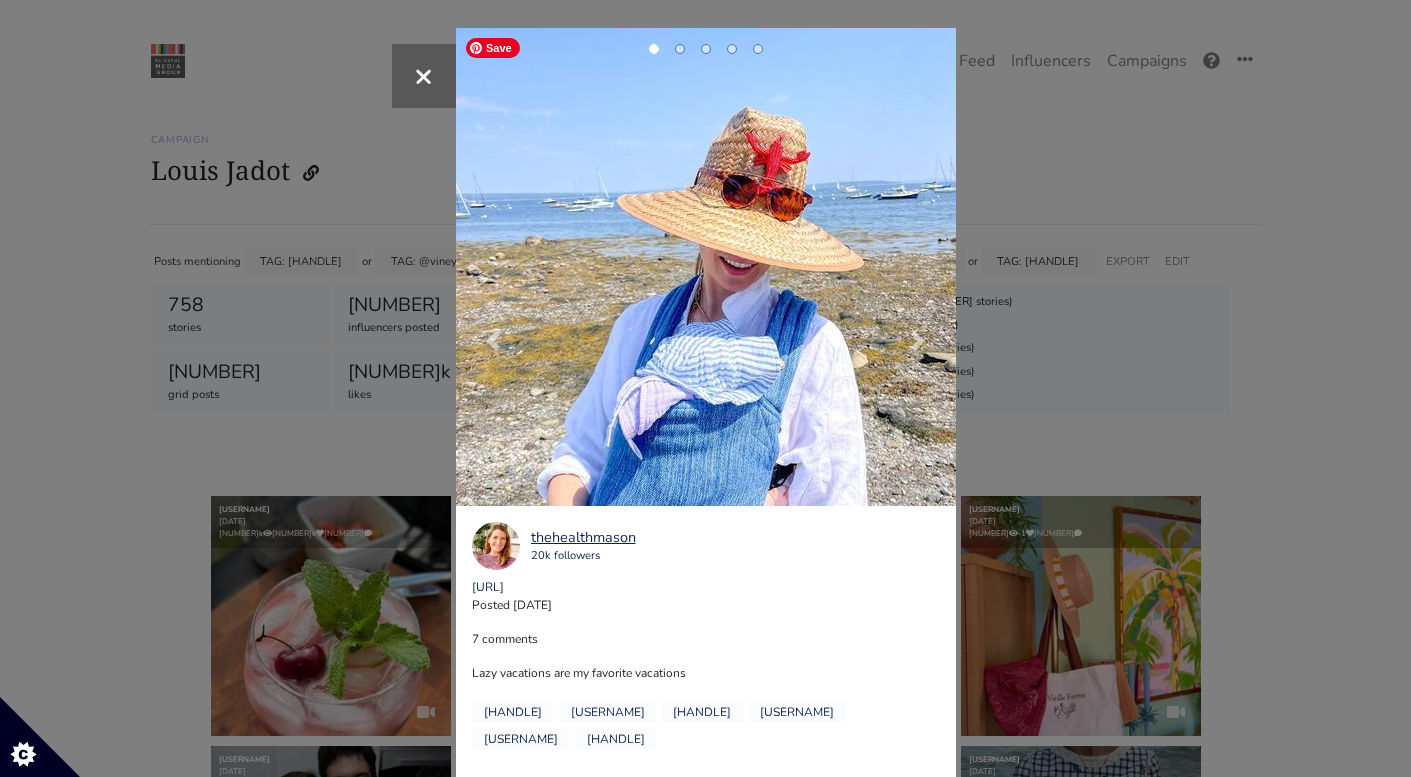 click at bounding box center (706, 340) 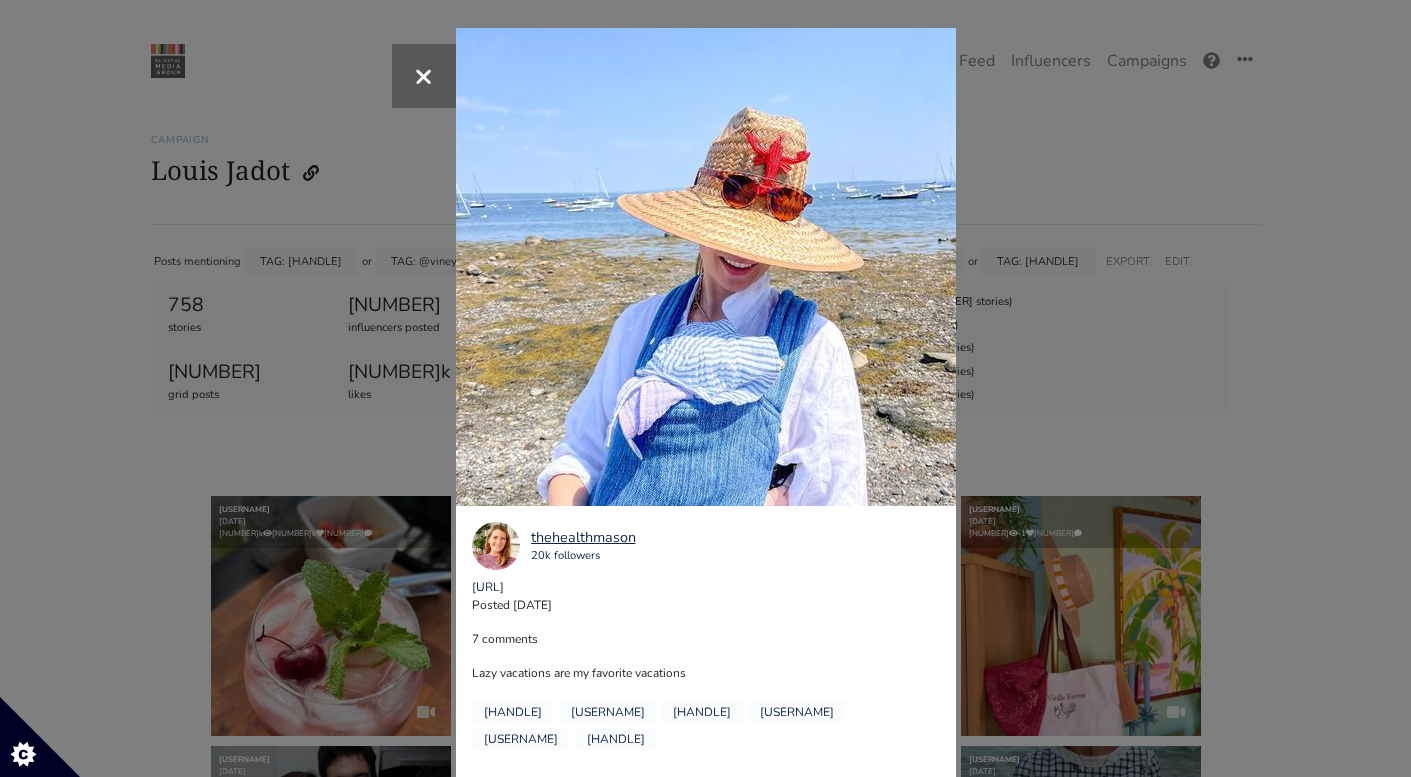 click on "×
Your browser does not support HTML5 video.
Next" at bounding box center (705, 388) 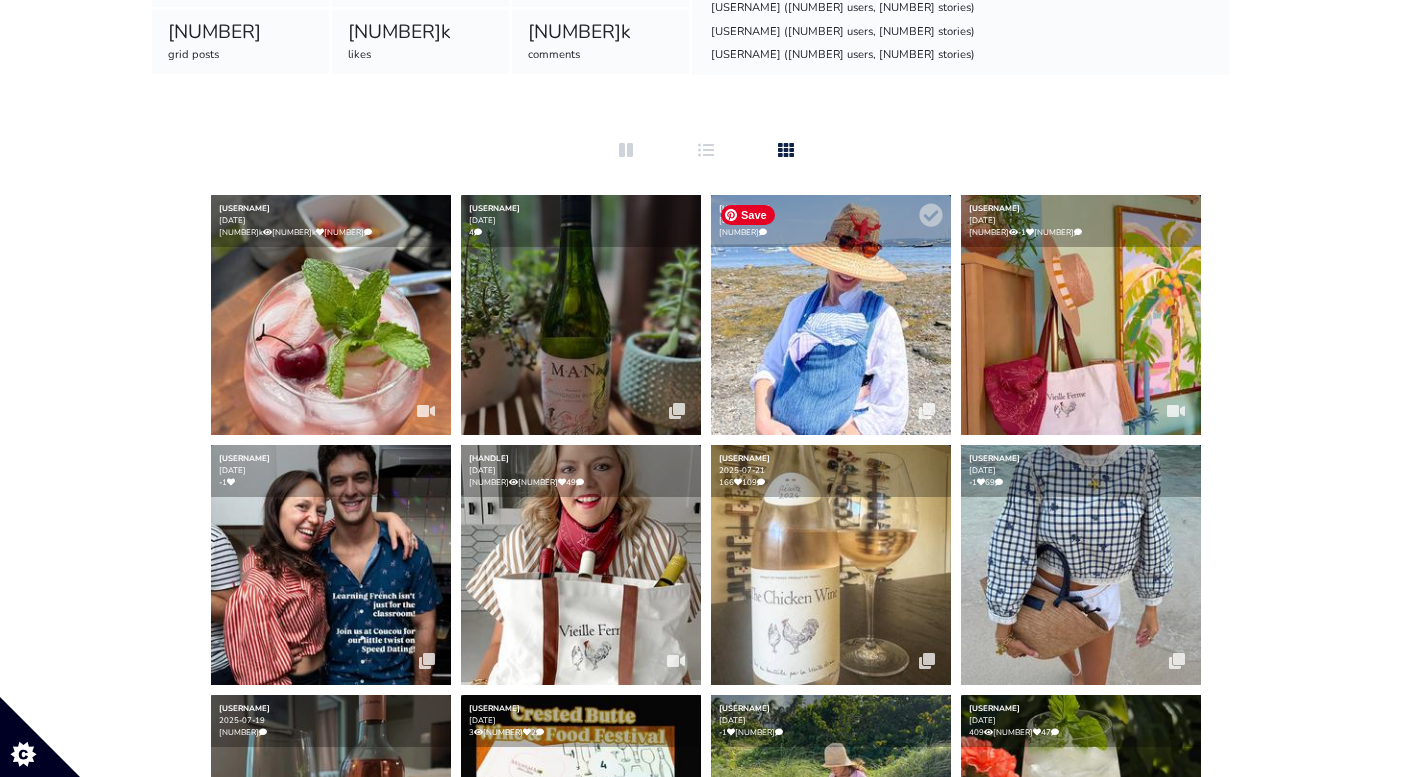 scroll, scrollTop: 0, scrollLeft: 0, axis: both 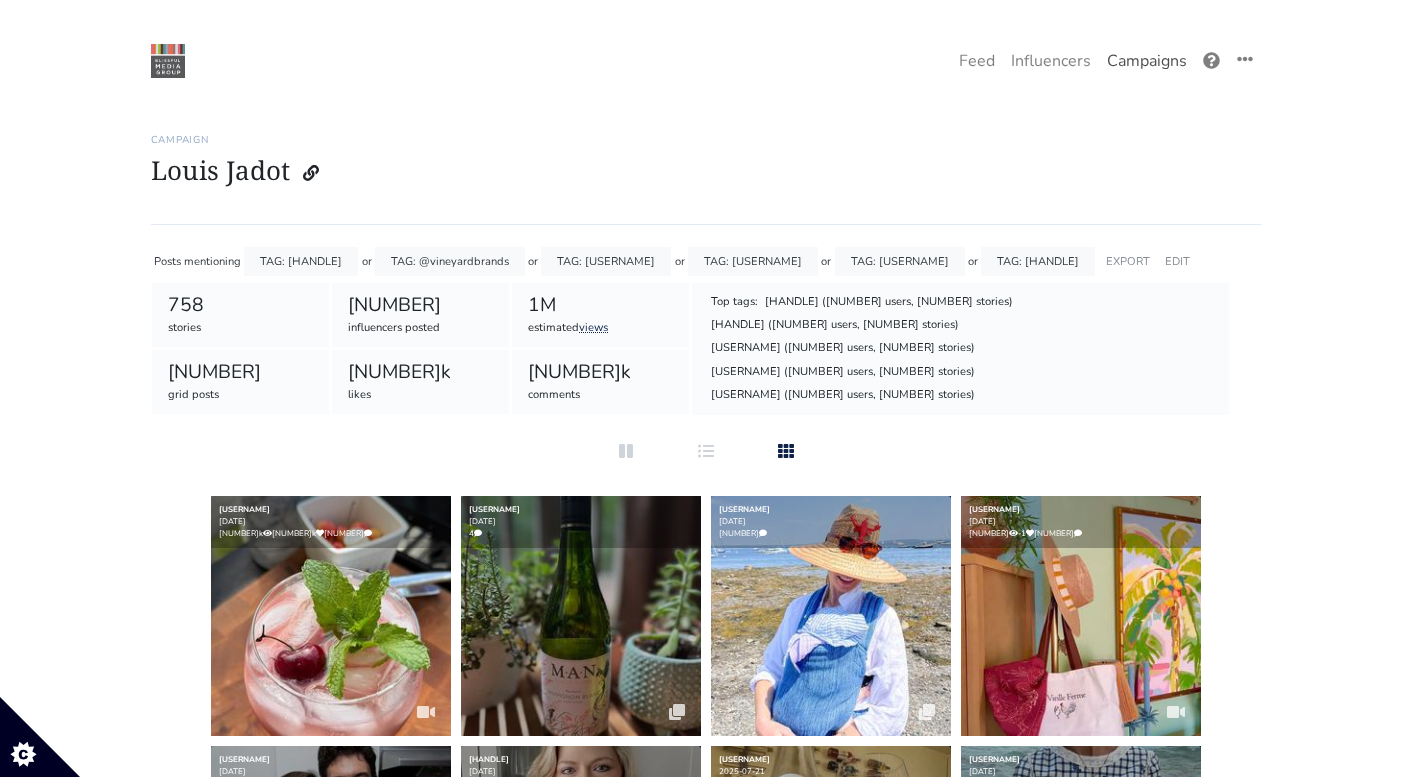 click on "Campaigns" at bounding box center [1147, 61] 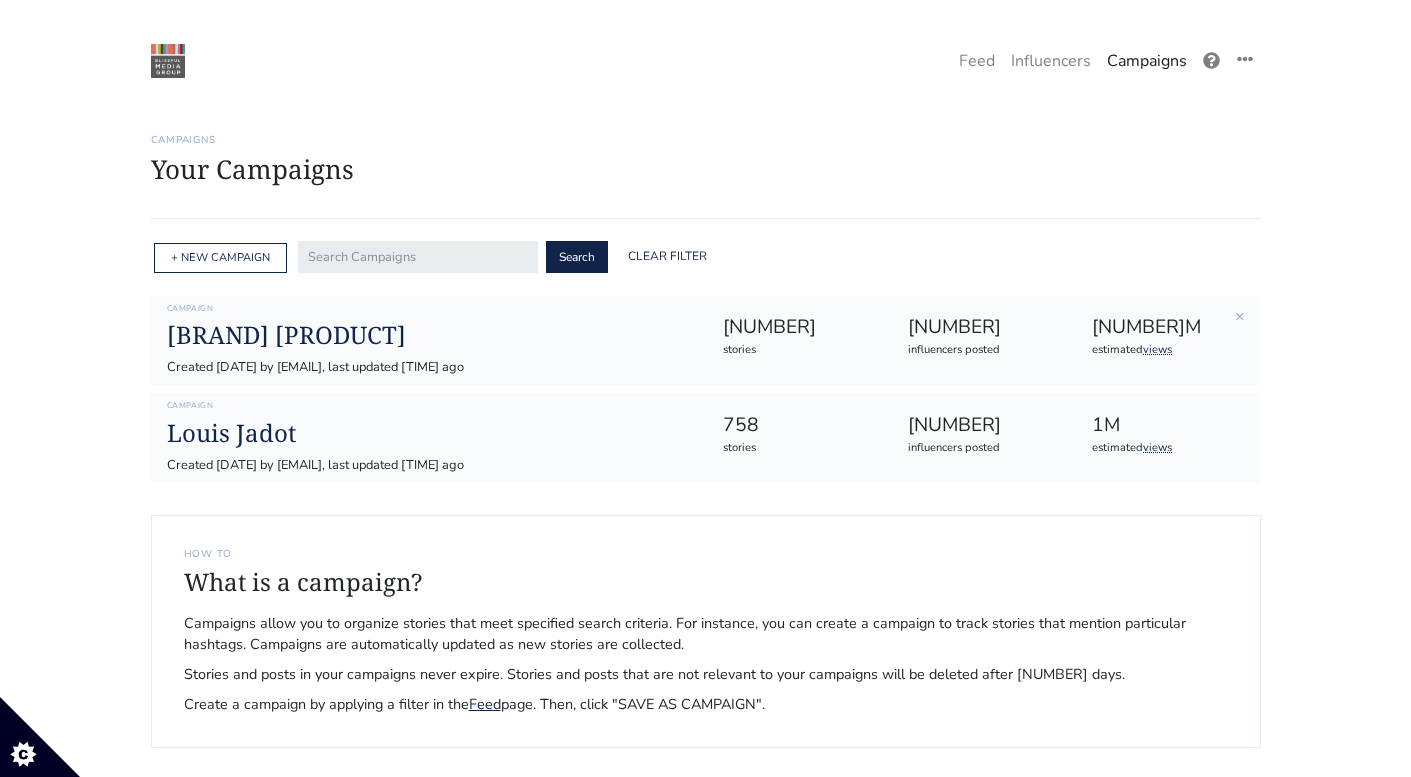 click on "Created
2025-04-23
by maryellen@intuitionmediagroup.com,
last updated an hour ago" at bounding box center (429, 367) 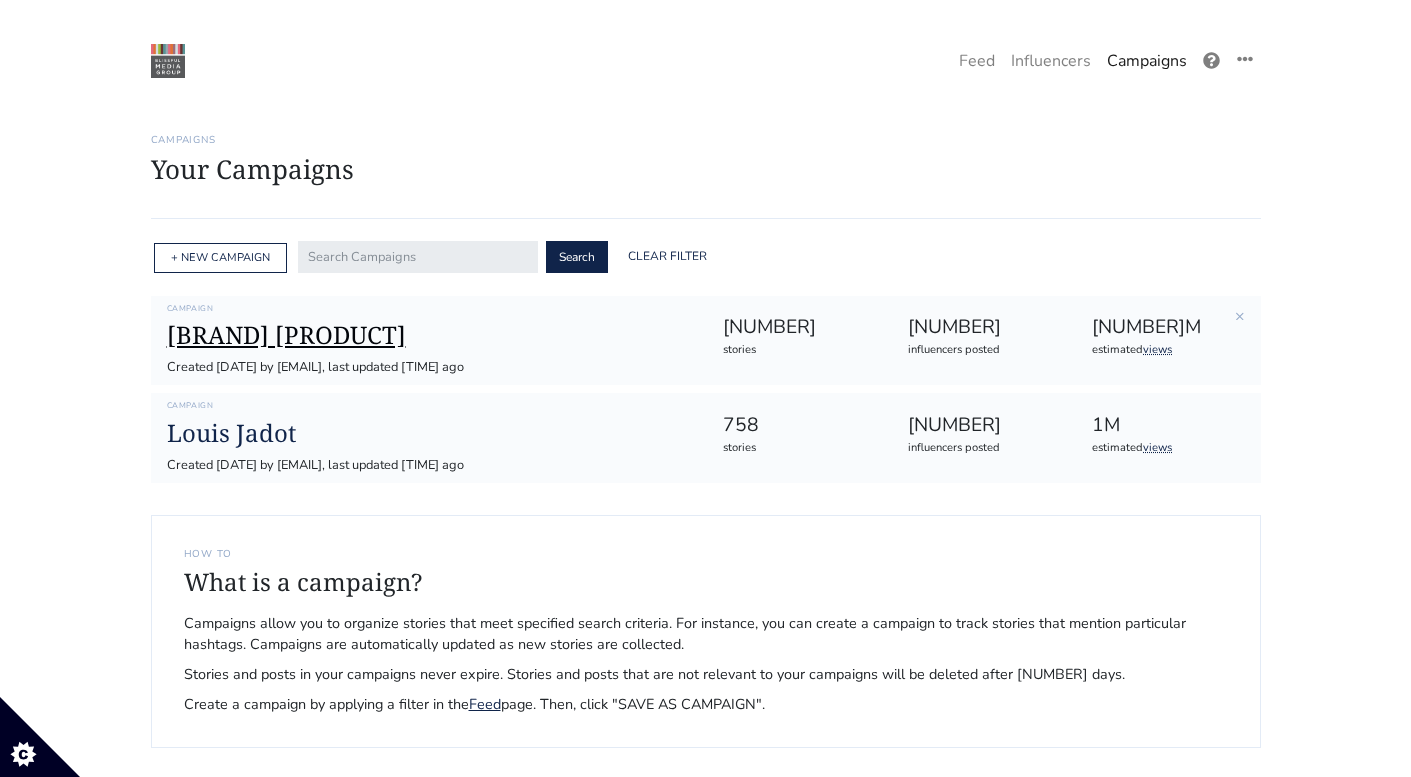 click on "Canon Gifting" at bounding box center (429, 335) 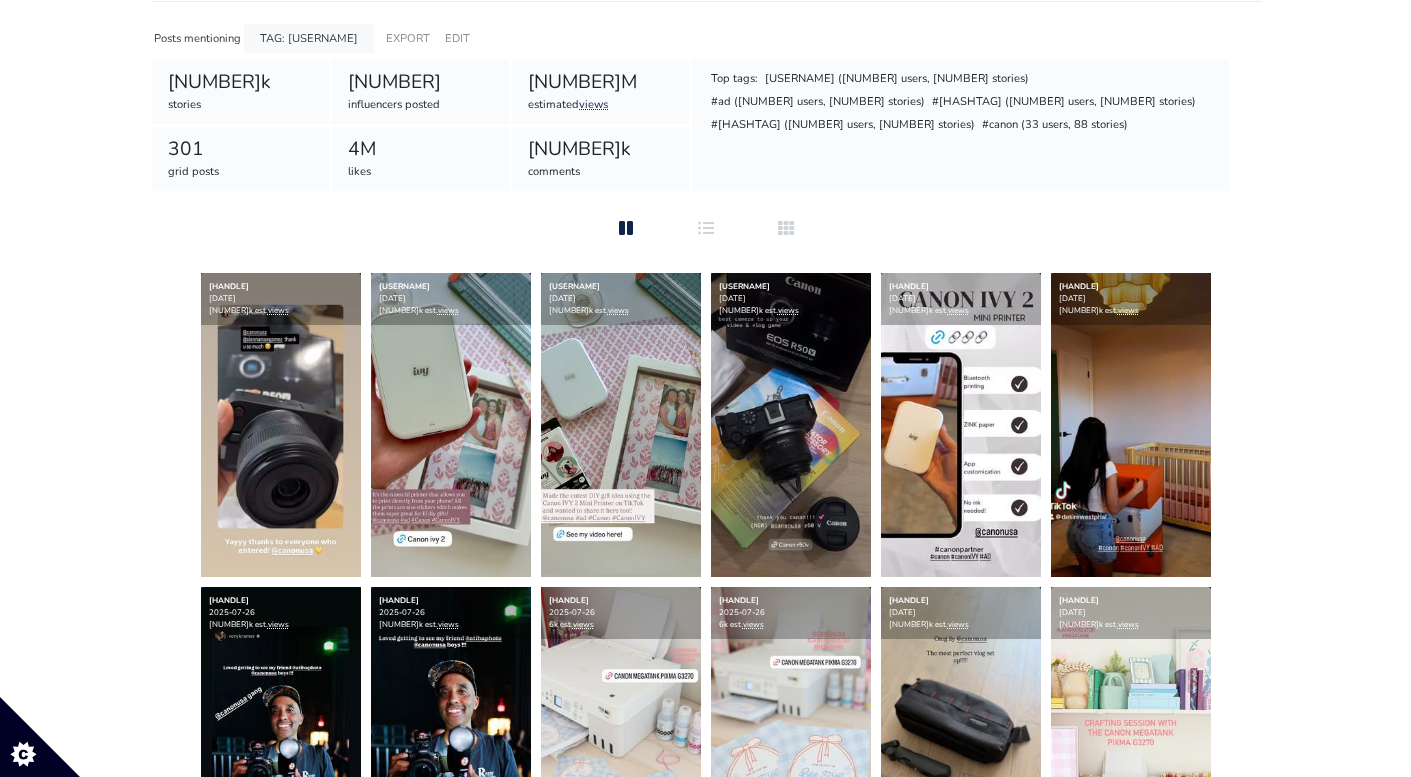 scroll, scrollTop: 224, scrollLeft: 0, axis: vertical 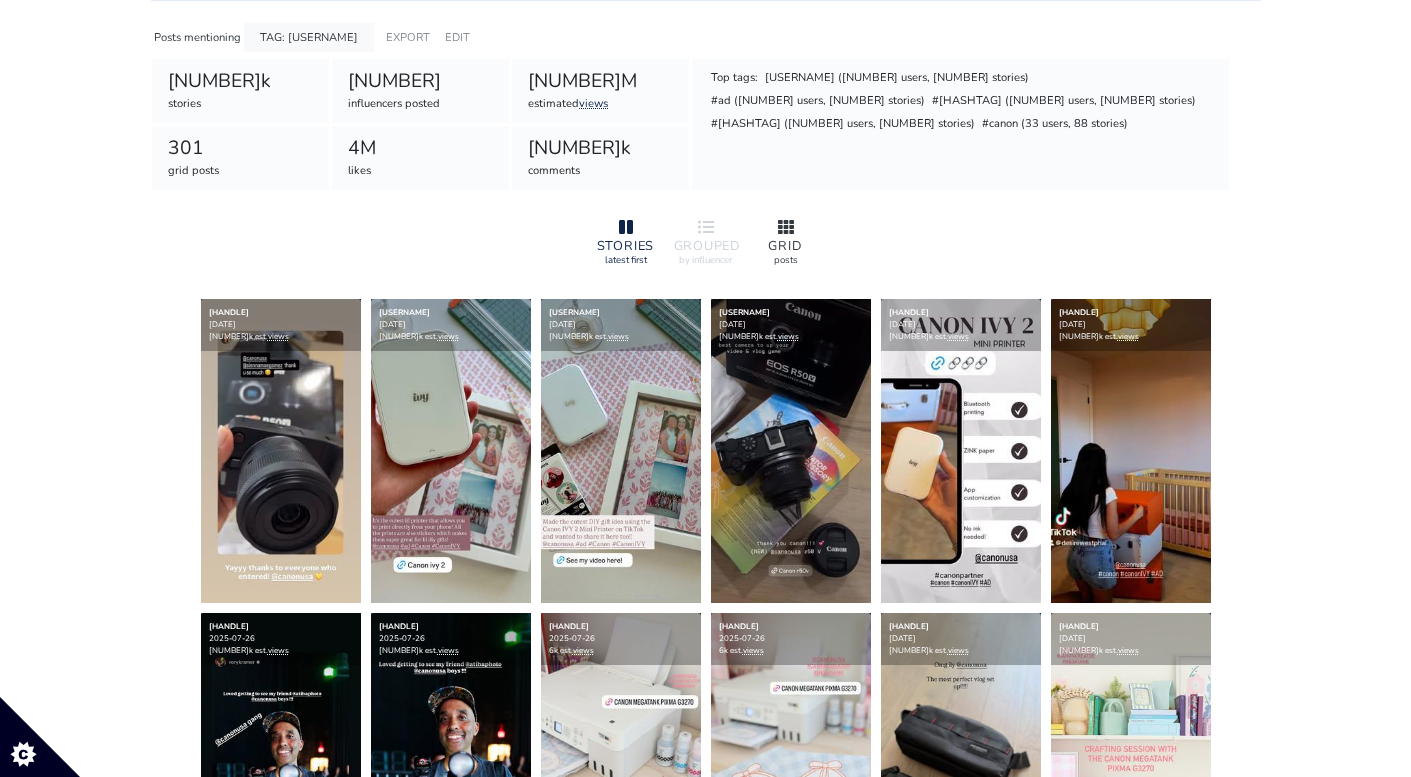 click at bounding box center (786, 228) 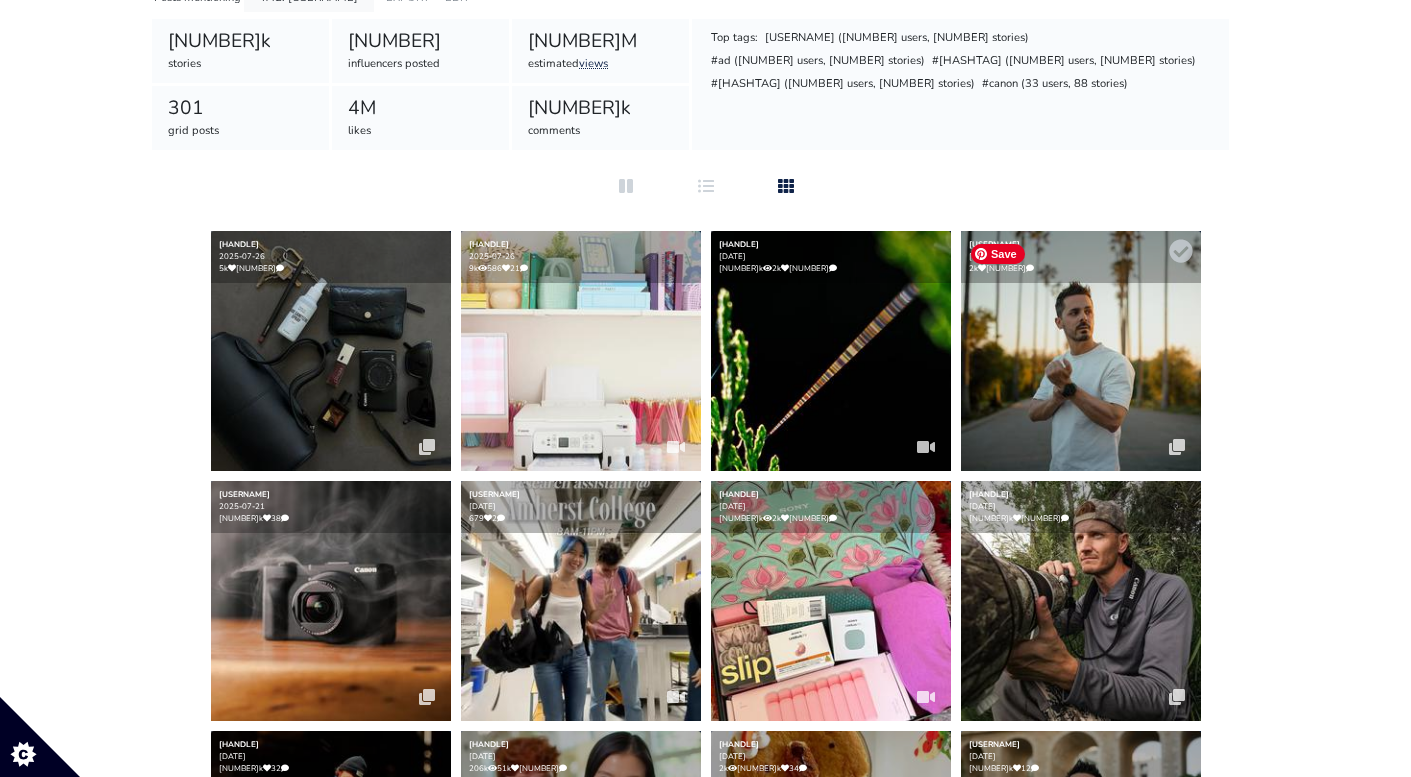 scroll, scrollTop: 0, scrollLeft: 0, axis: both 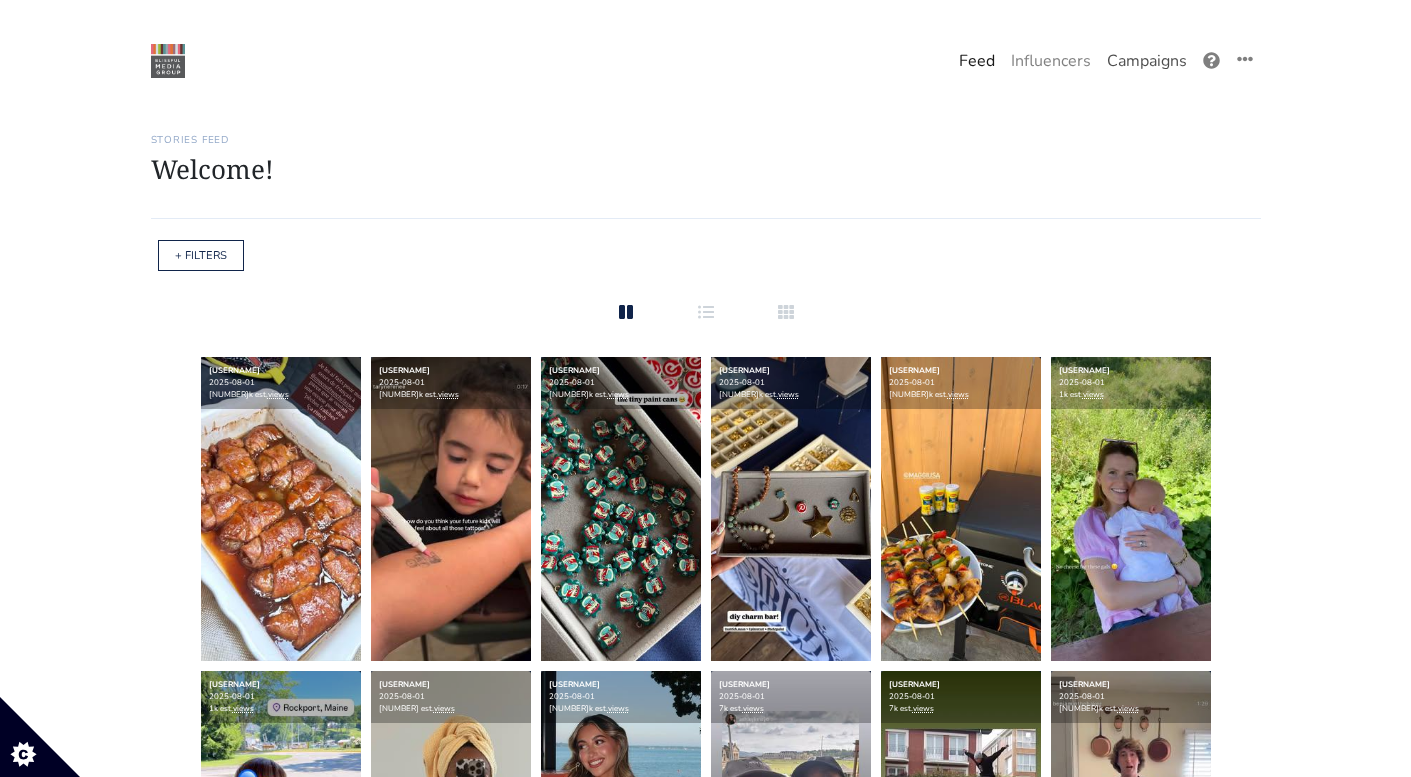 click on "Campaigns" at bounding box center [1147, 61] 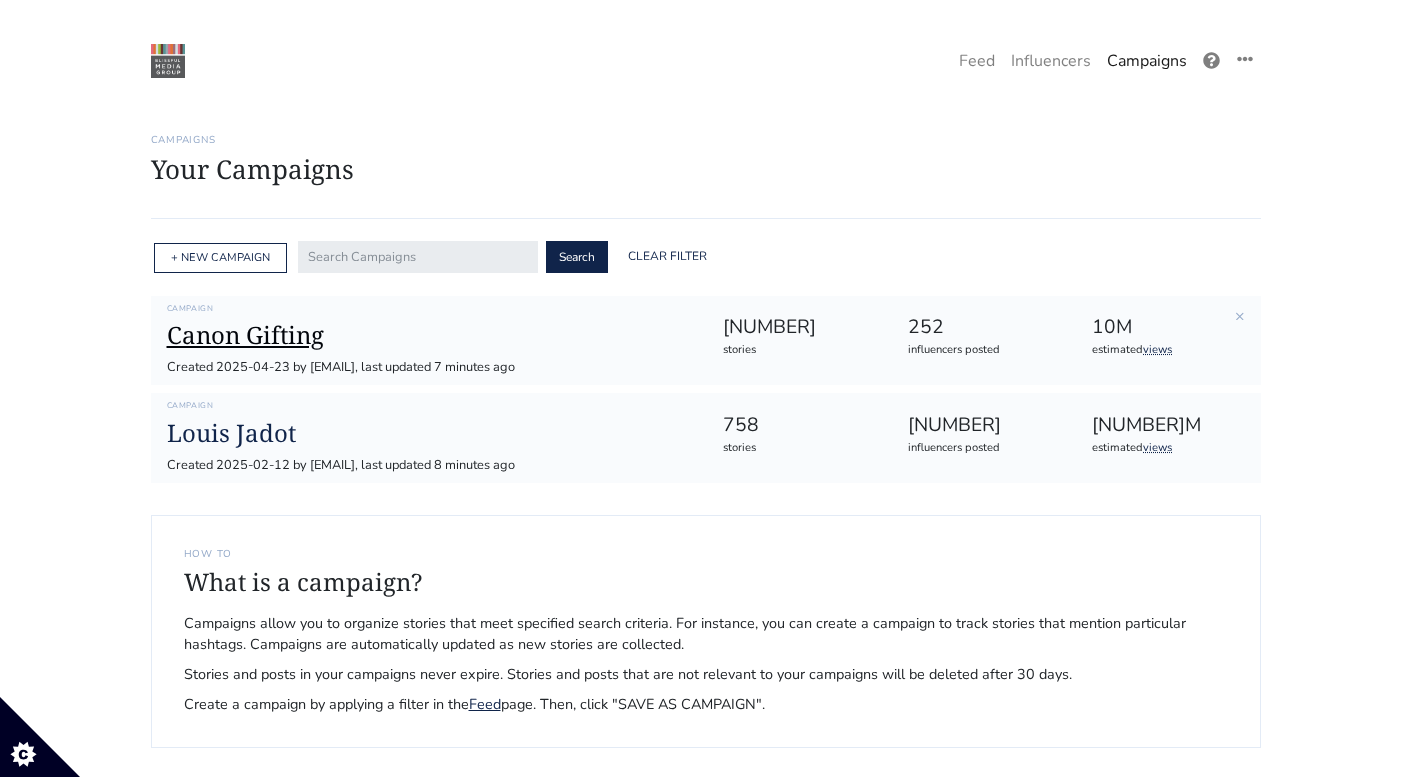 click on "Canon Gifting" at bounding box center (429, 335) 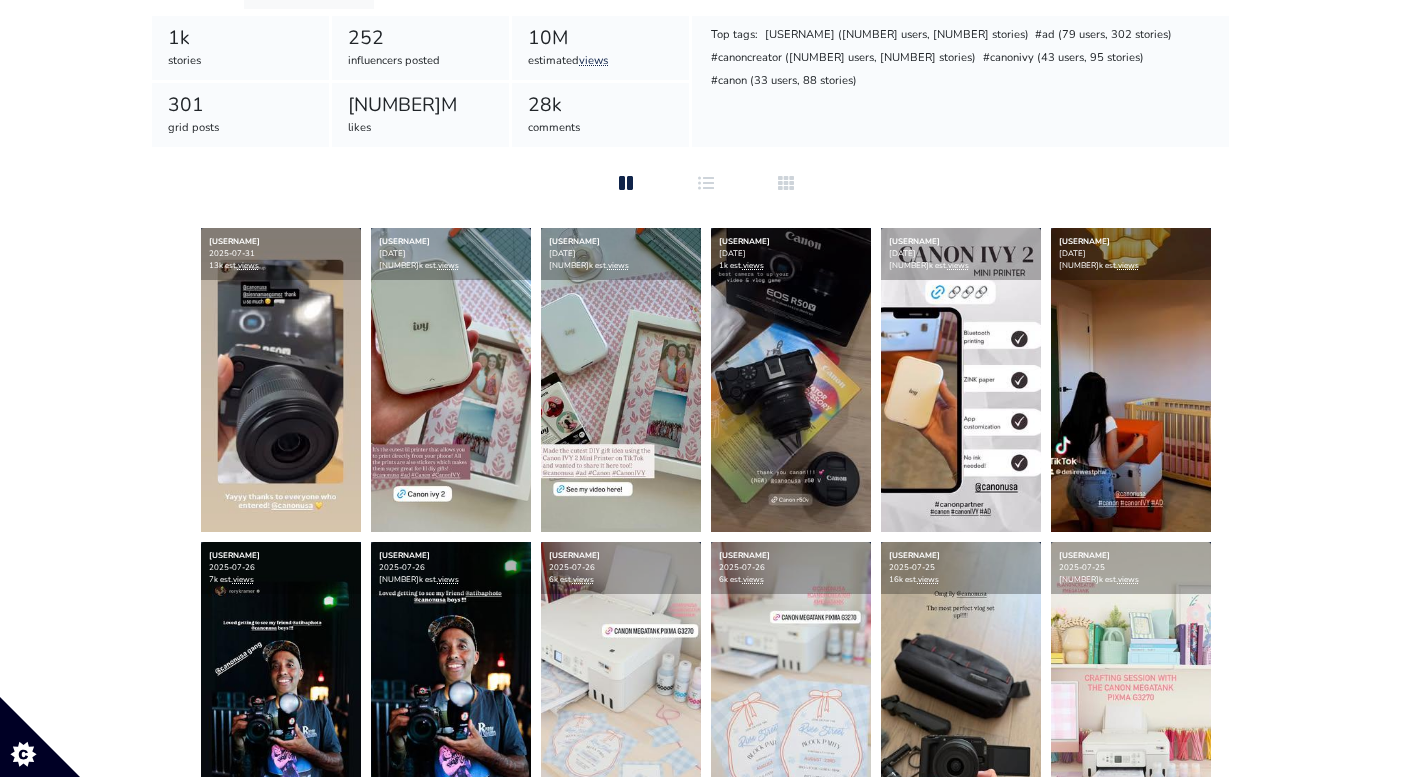scroll, scrollTop: 0, scrollLeft: 0, axis: both 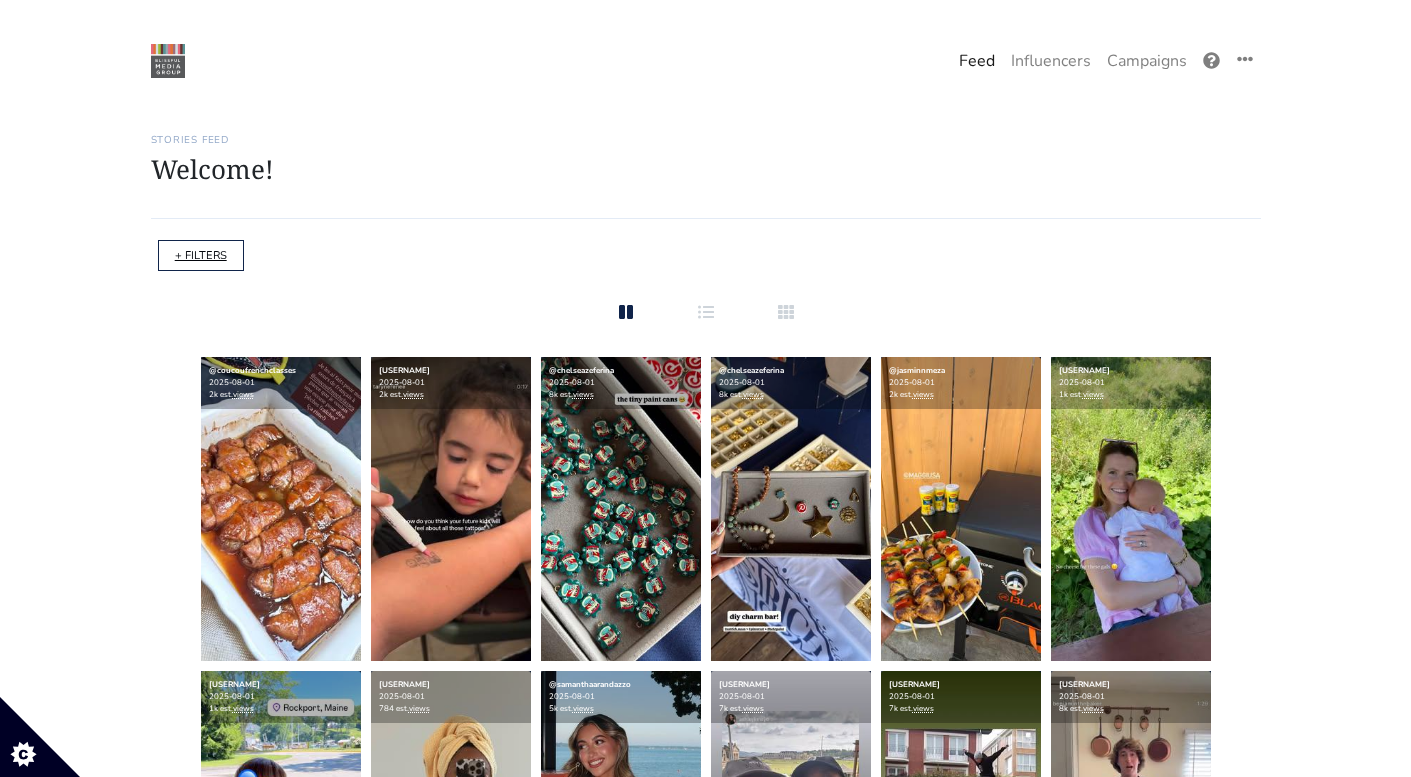 click on "+ FILTERS" at bounding box center [201, 255] 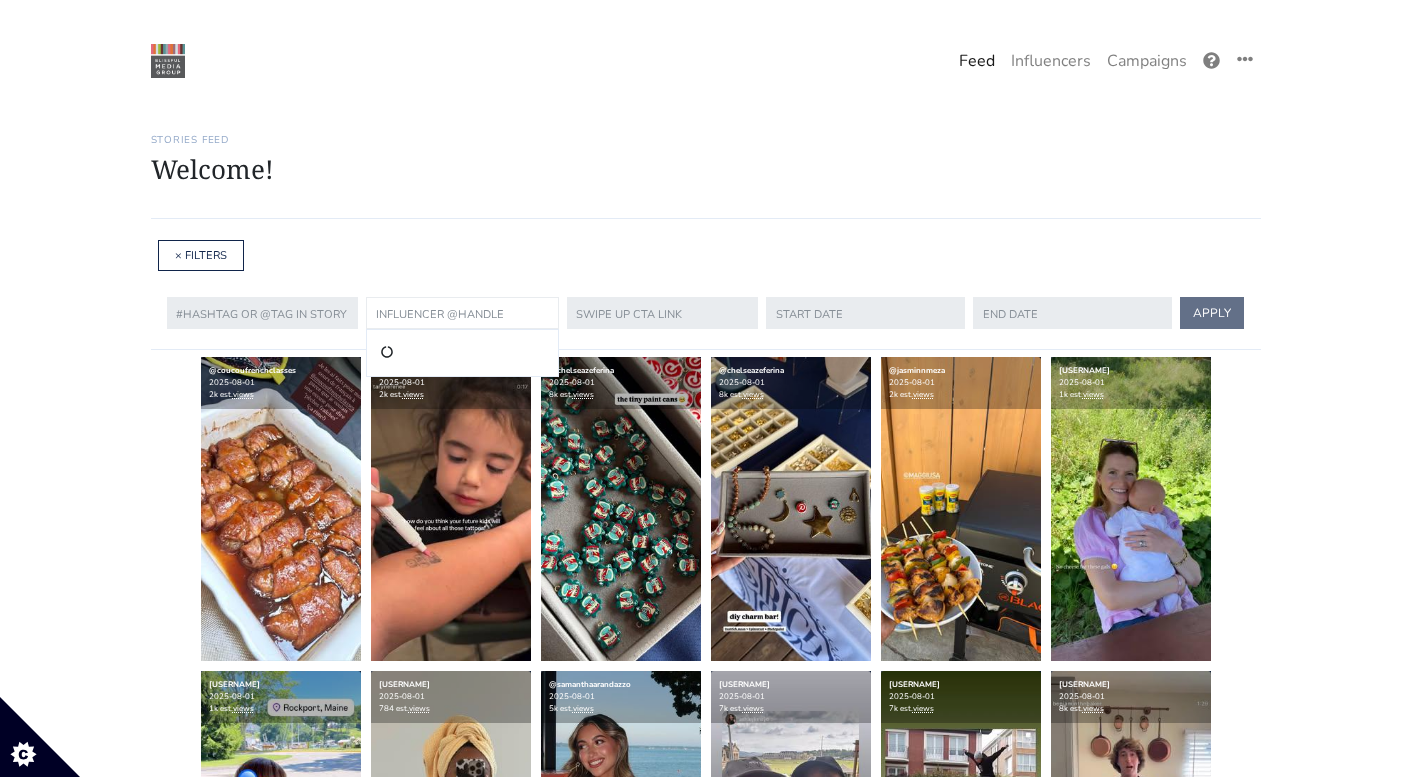click at bounding box center (462, 313) 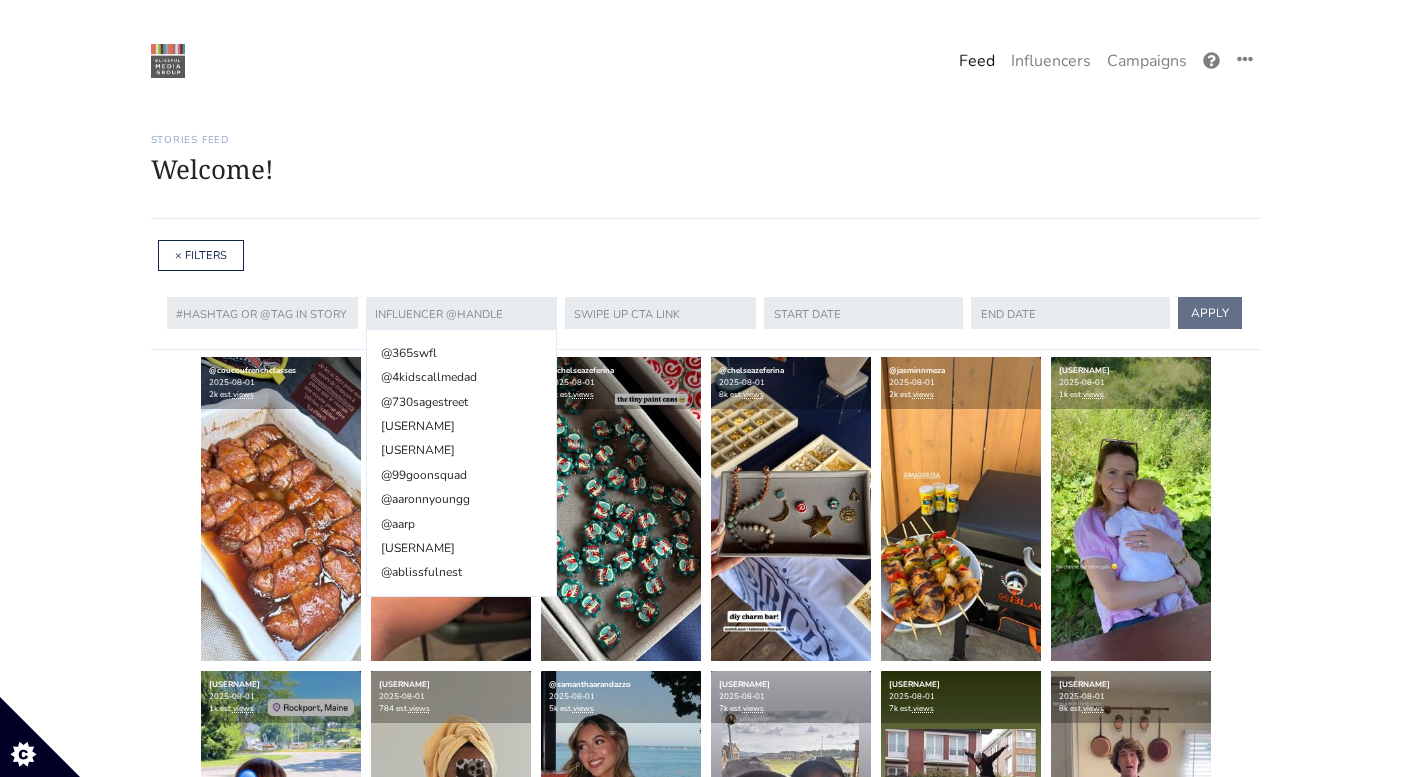 click on "Stories Feed
Welcome!
Get the most out of your Ephemeral.ai account
Continue setting up your account »
0  of 4 steps complete
1
Upload influencers you're working with
Copy and paste a list of influencer handles or profile links into your account
Never miss a story
Stories in your account within 12 hours
Influencers" at bounding box center (706, 164) 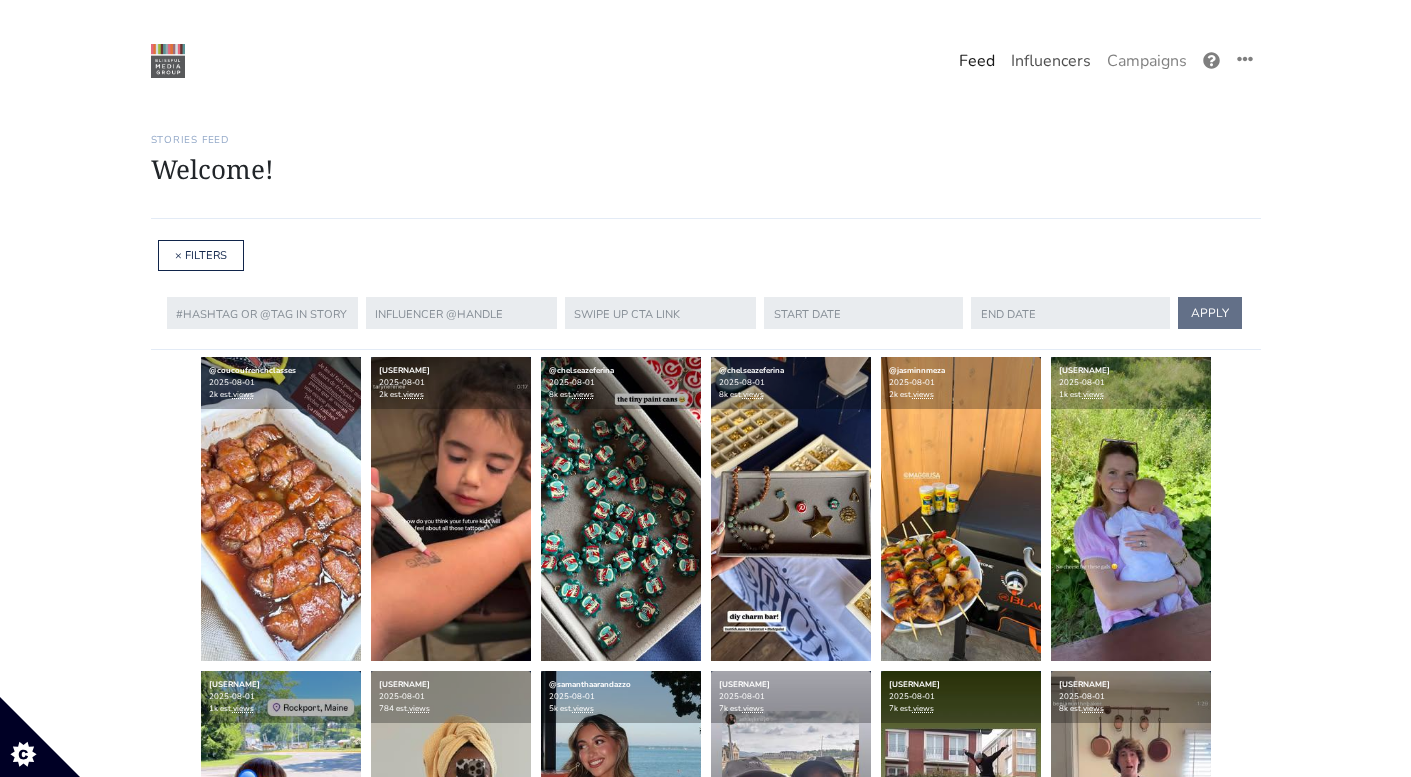 click on "Influencers" at bounding box center (1051, 61) 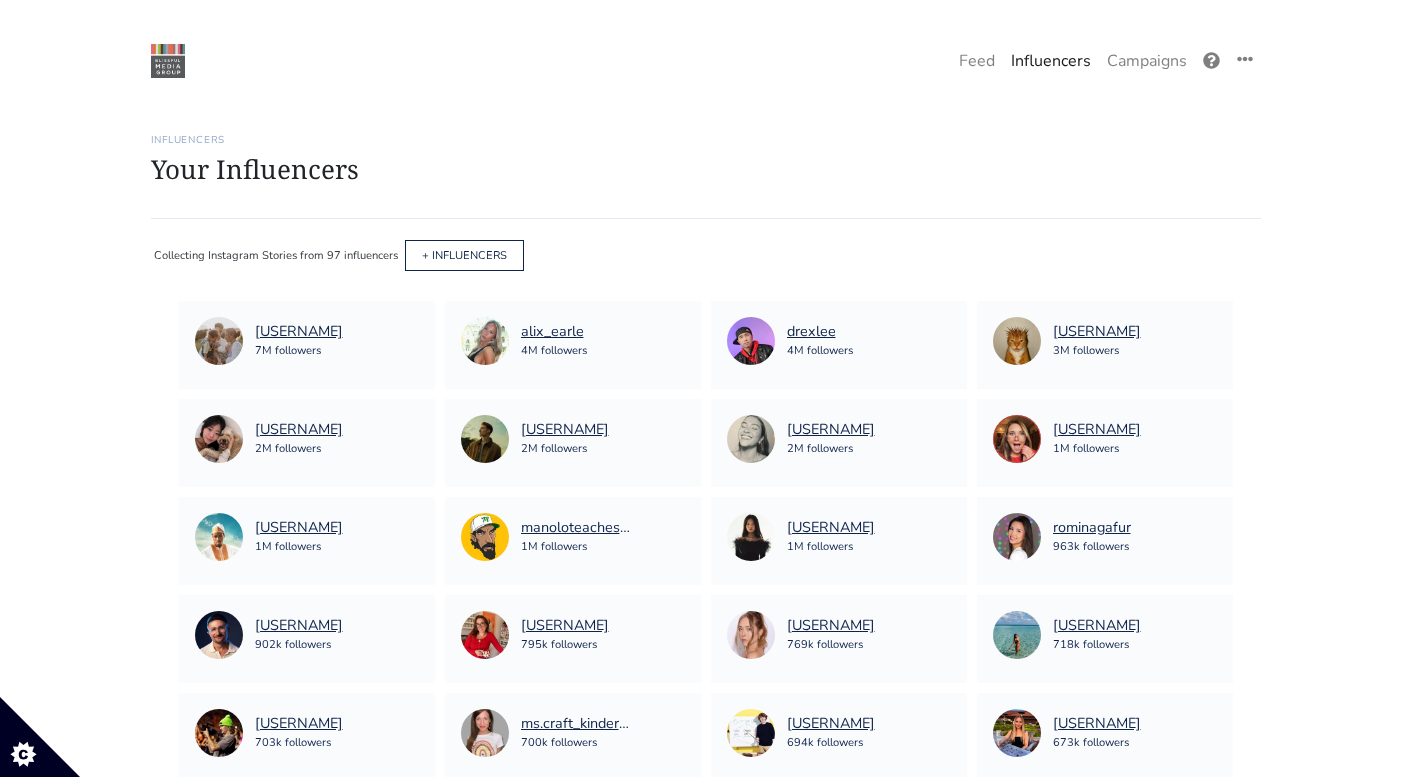 click on "+ INFLUENCERS" at bounding box center (464, 255) 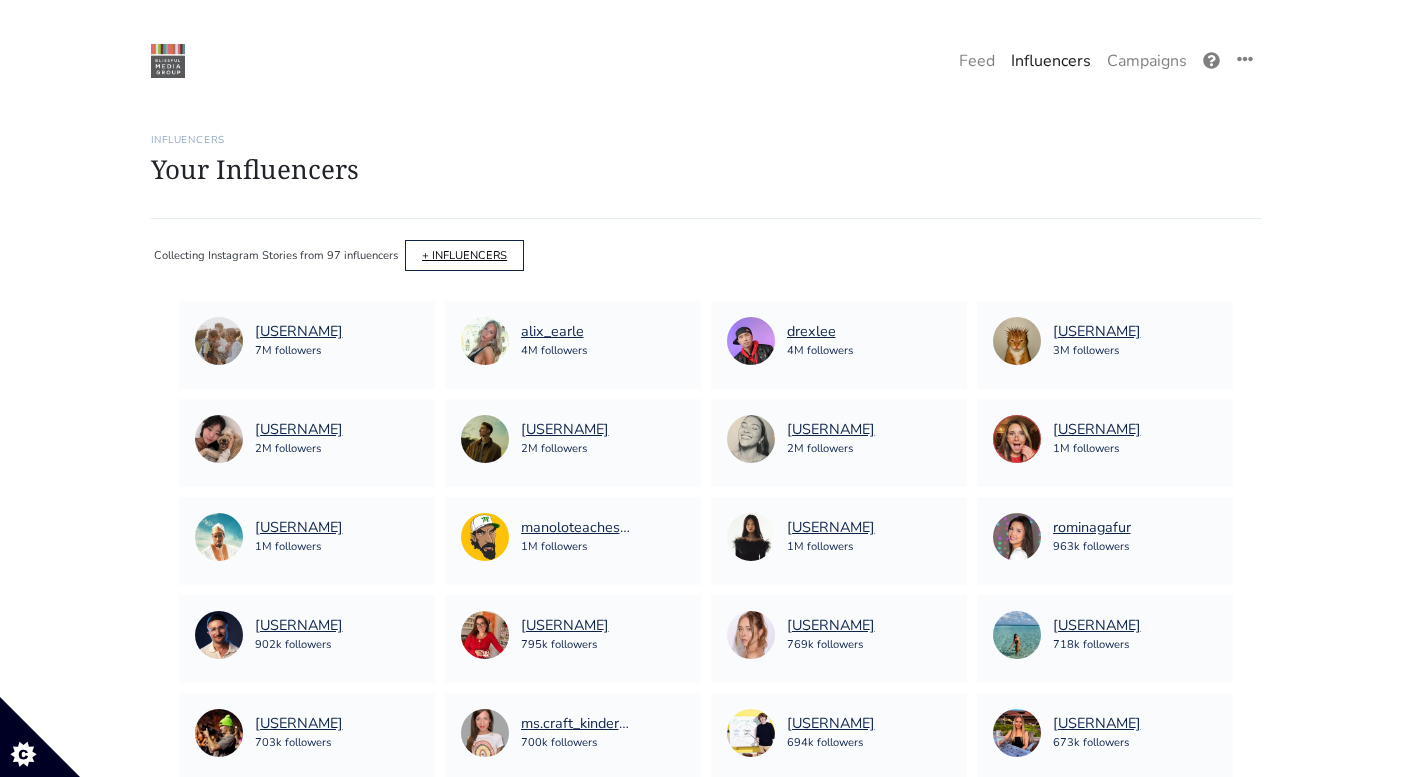 click on "+ INFLUENCERS" at bounding box center (464, 255) 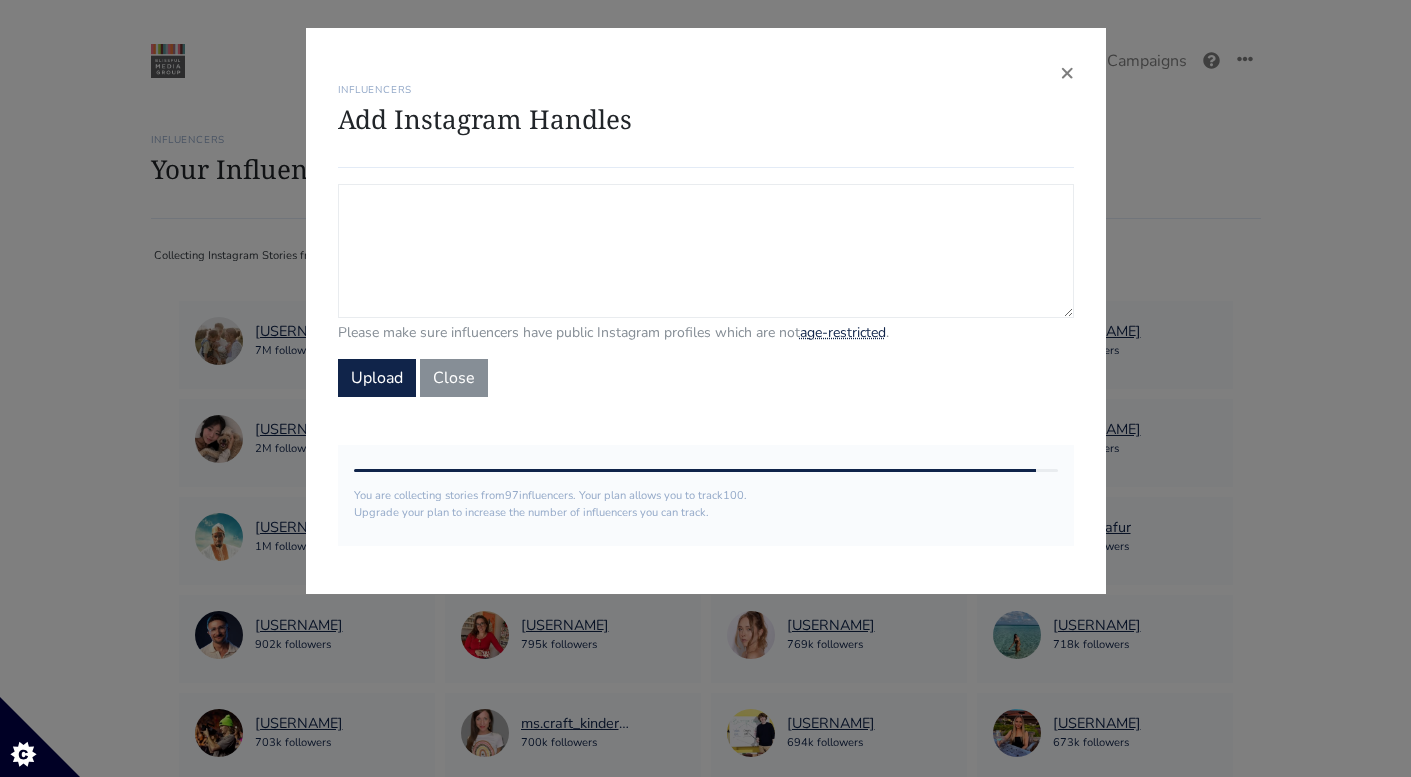 click on "Campaign Influencers
(optional) Only stories from these influencers will be included.
If blank, campaign will track stories from all influencers in your account." at bounding box center [706, 251] 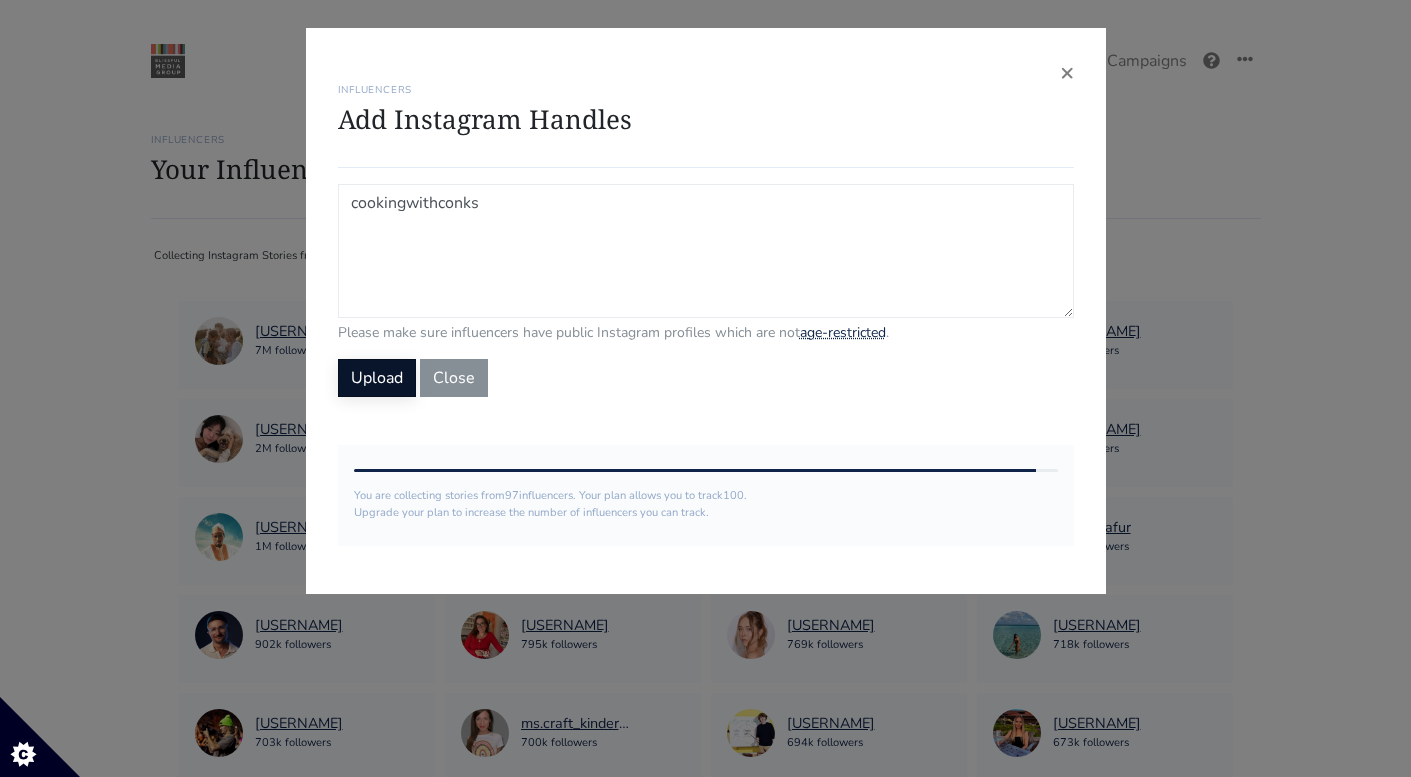 type on "cookingwithconks" 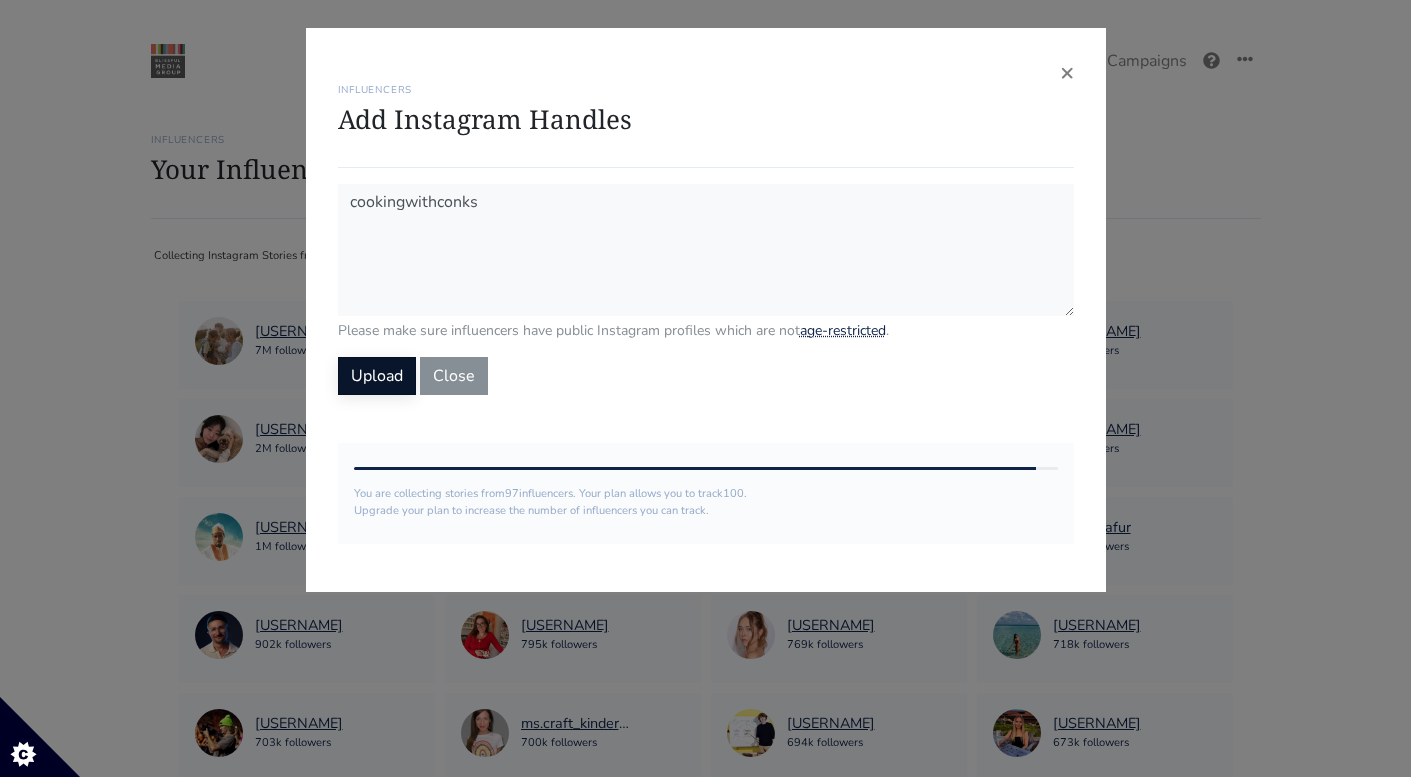 click on "Upload" at bounding box center (377, 376) 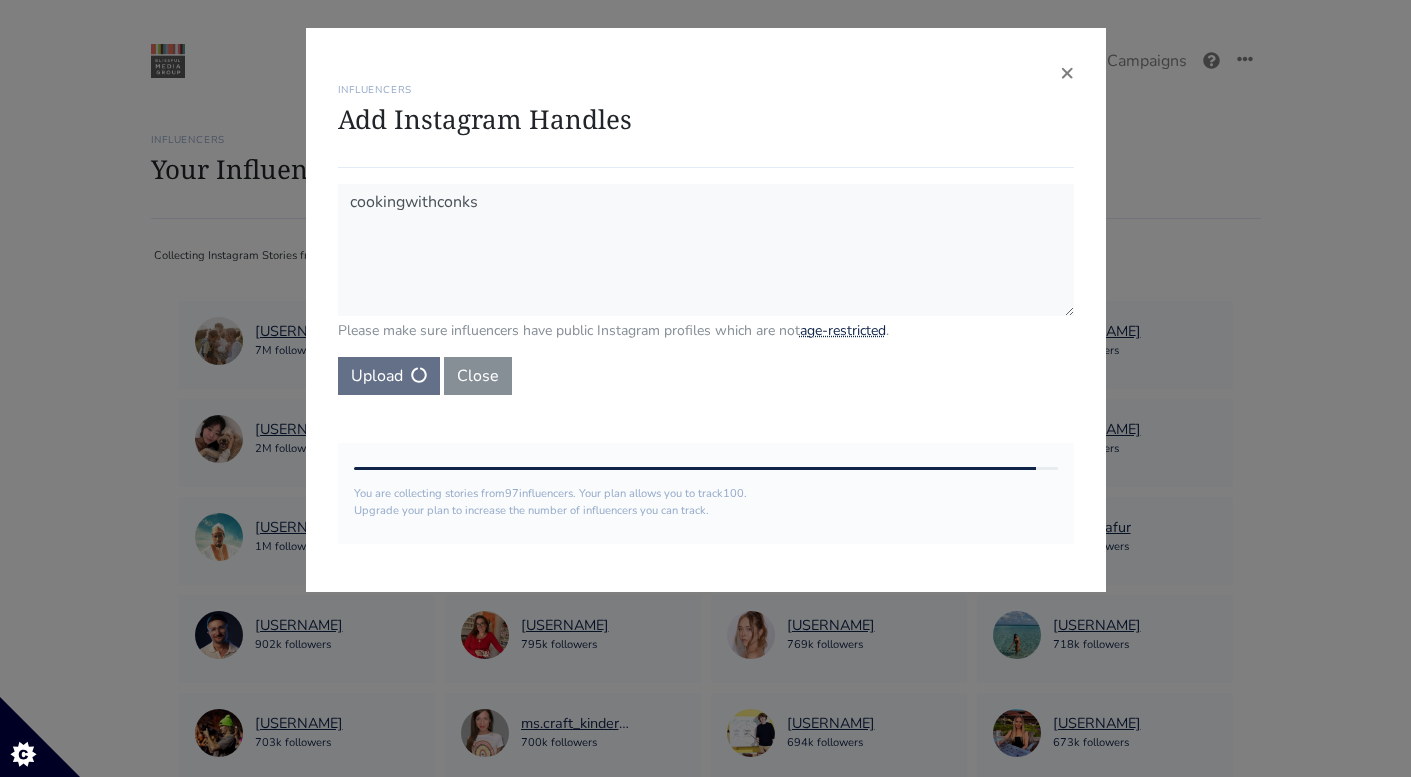 type 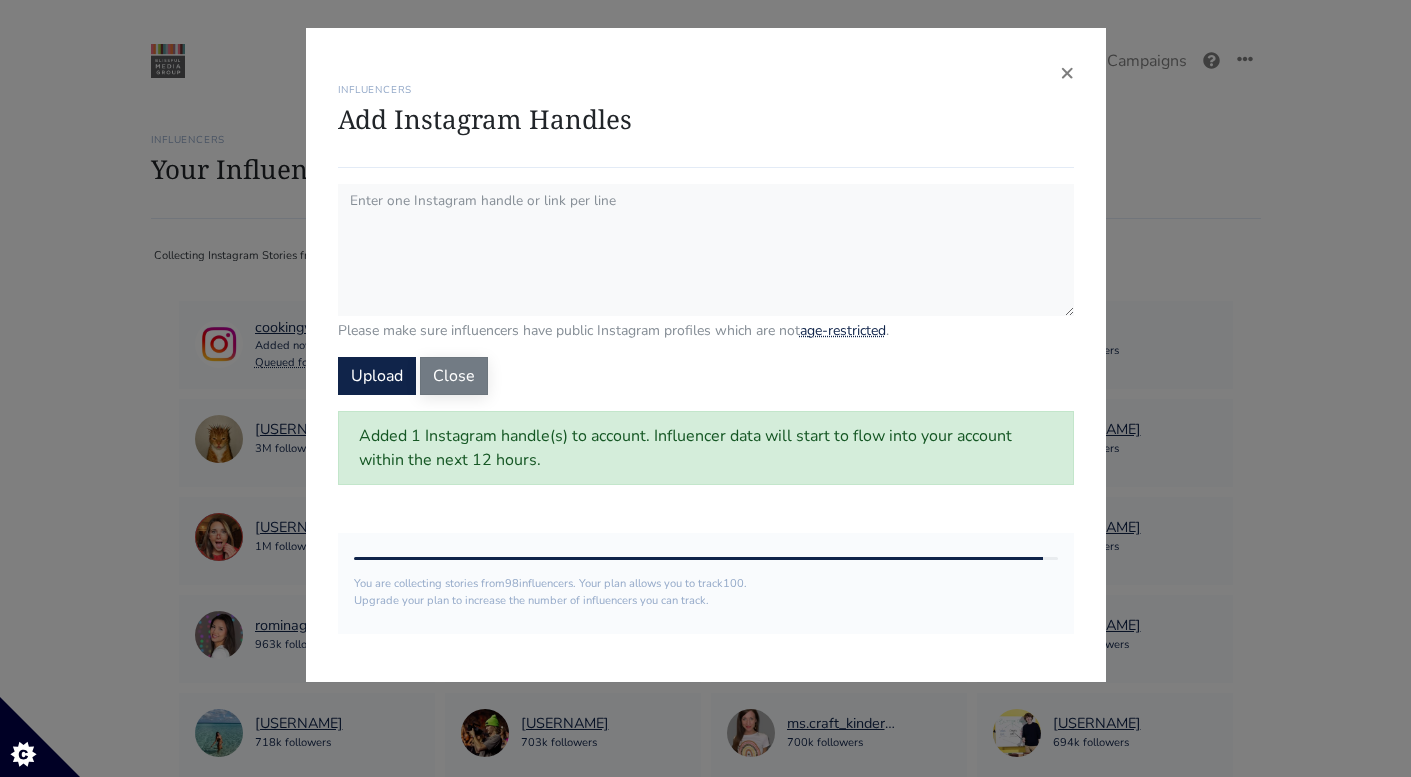 click on "Close" at bounding box center [454, 376] 